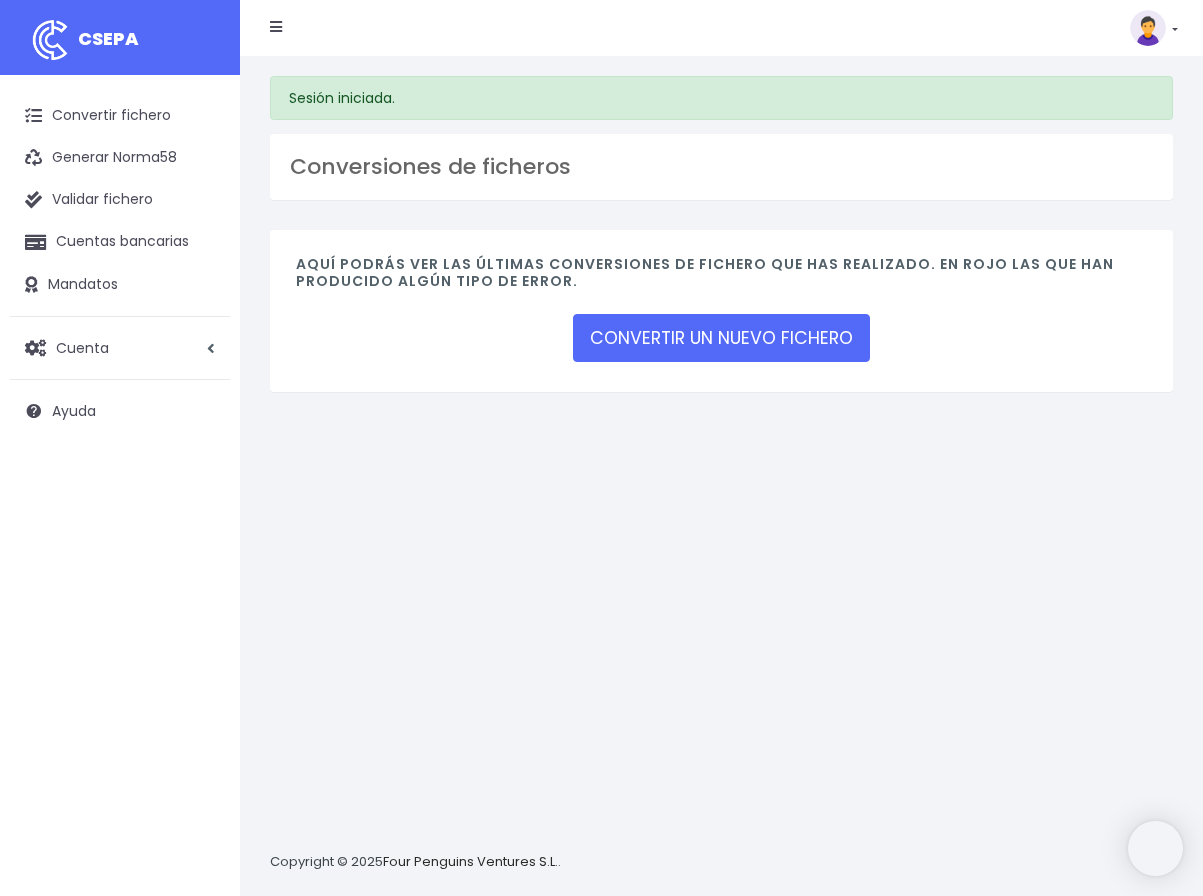 scroll, scrollTop: 0, scrollLeft: 0, axis: both 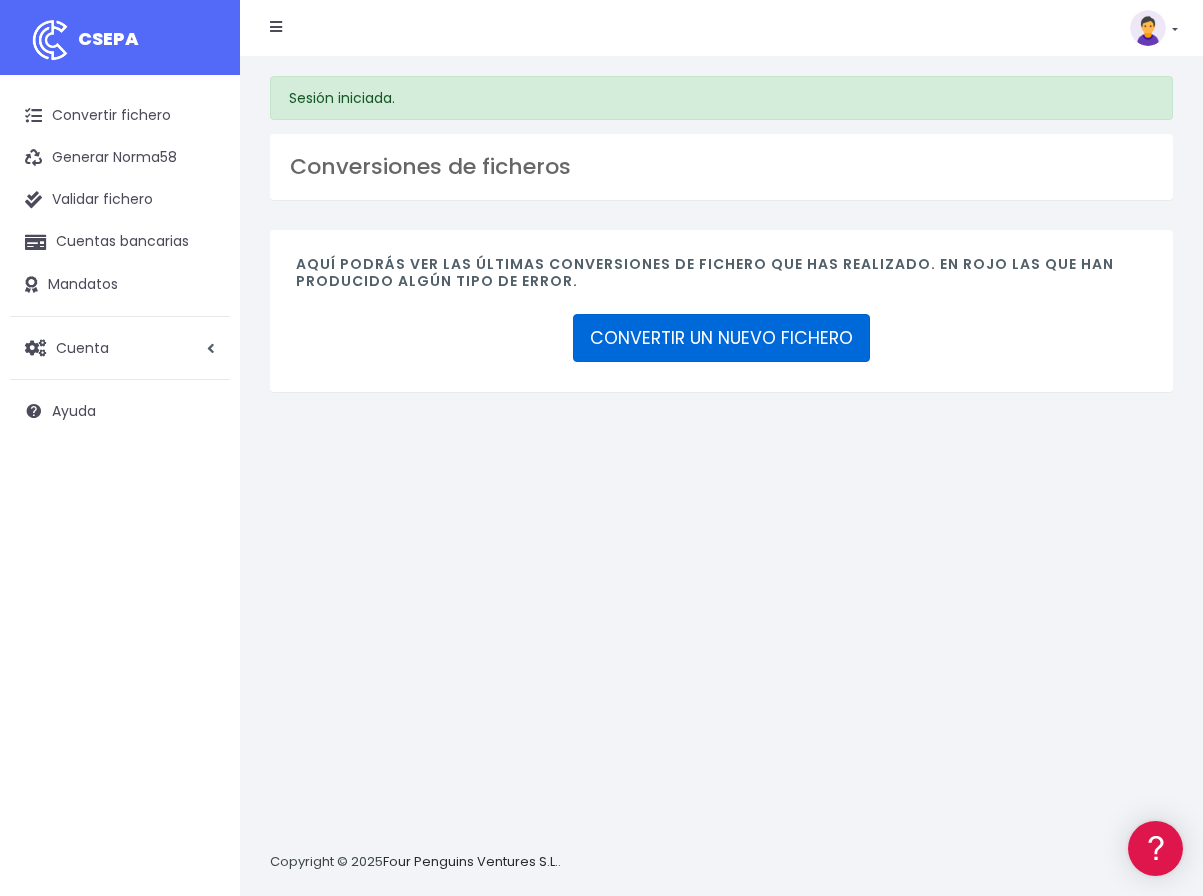 click on "CONVERTIR UN NUEVO FICHERO" at bounding box center [721, 338] 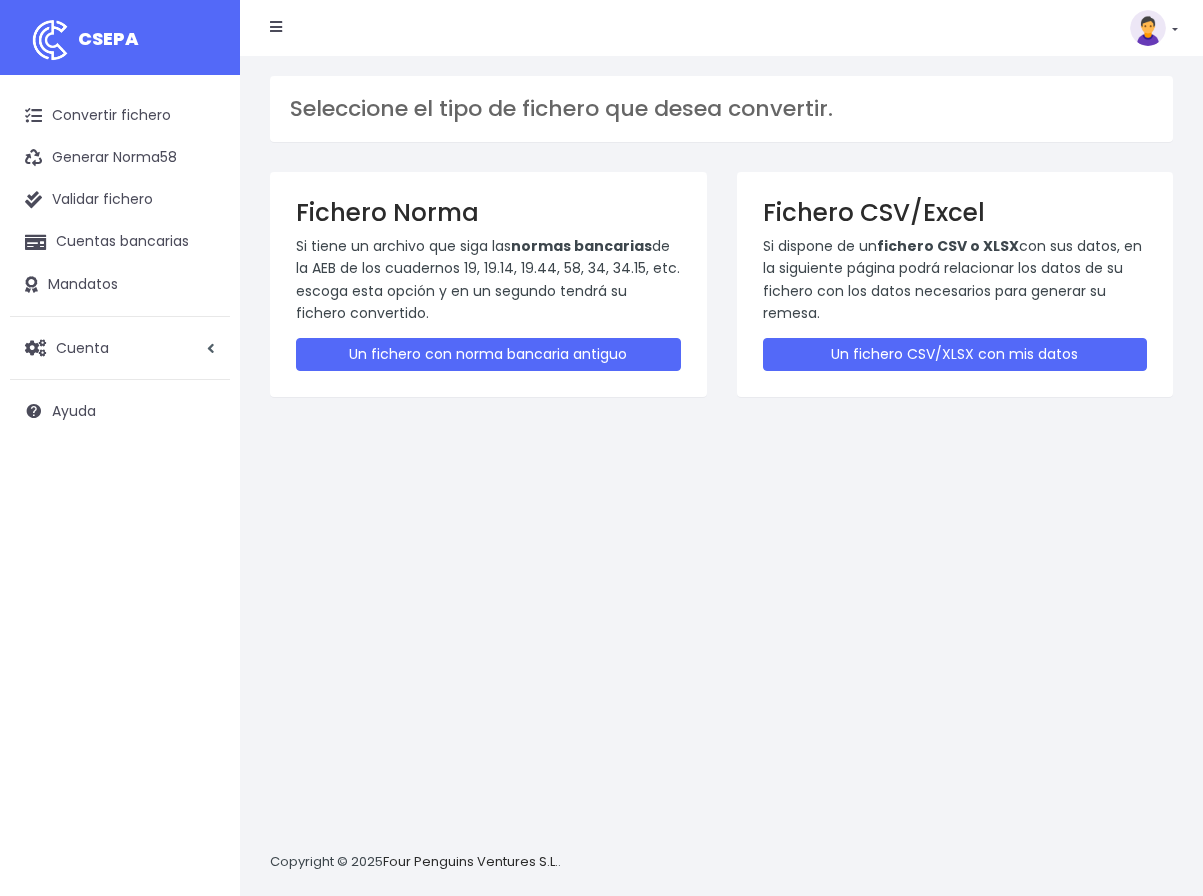 scroll, scrollTop: 0, scrollLeft: 0, axis: both 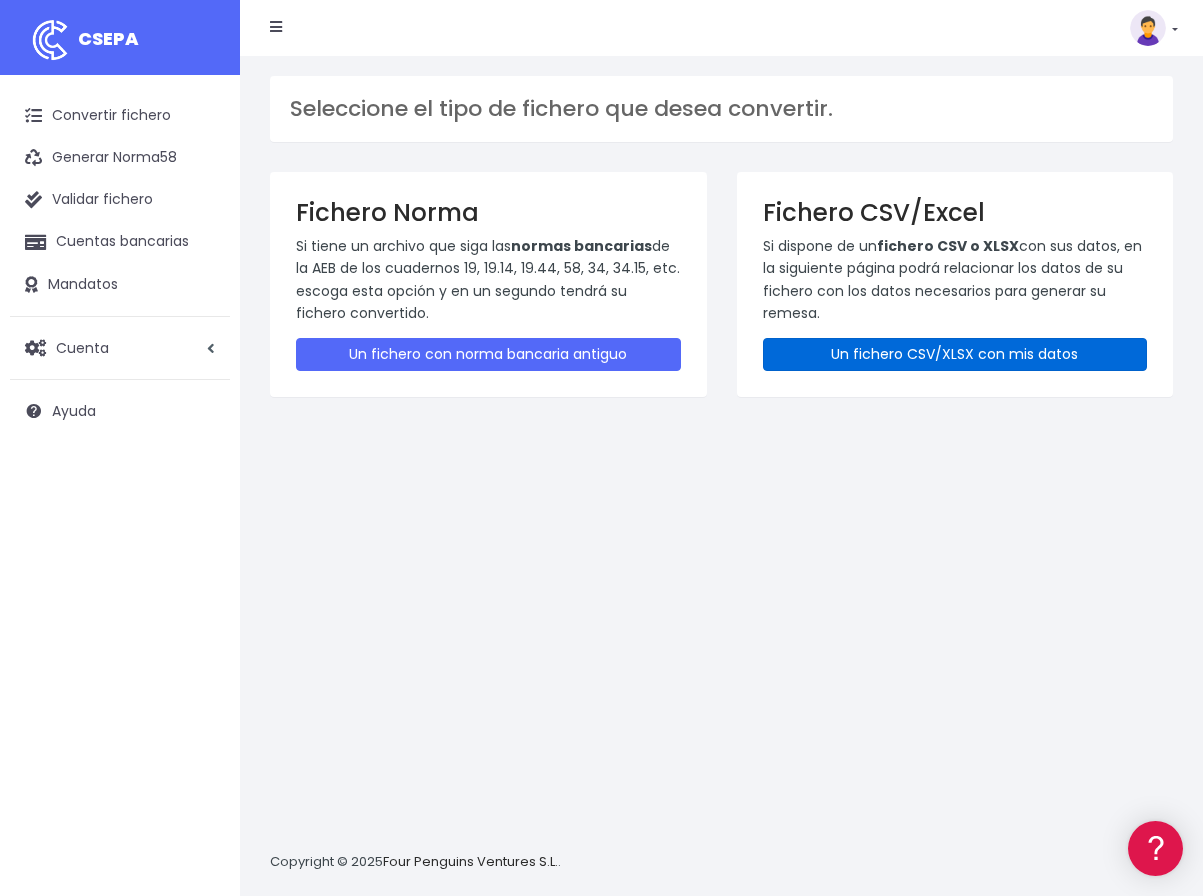 click on "Un fichero CSV/XLSX con mis datos" at bounding box center [955, 354] 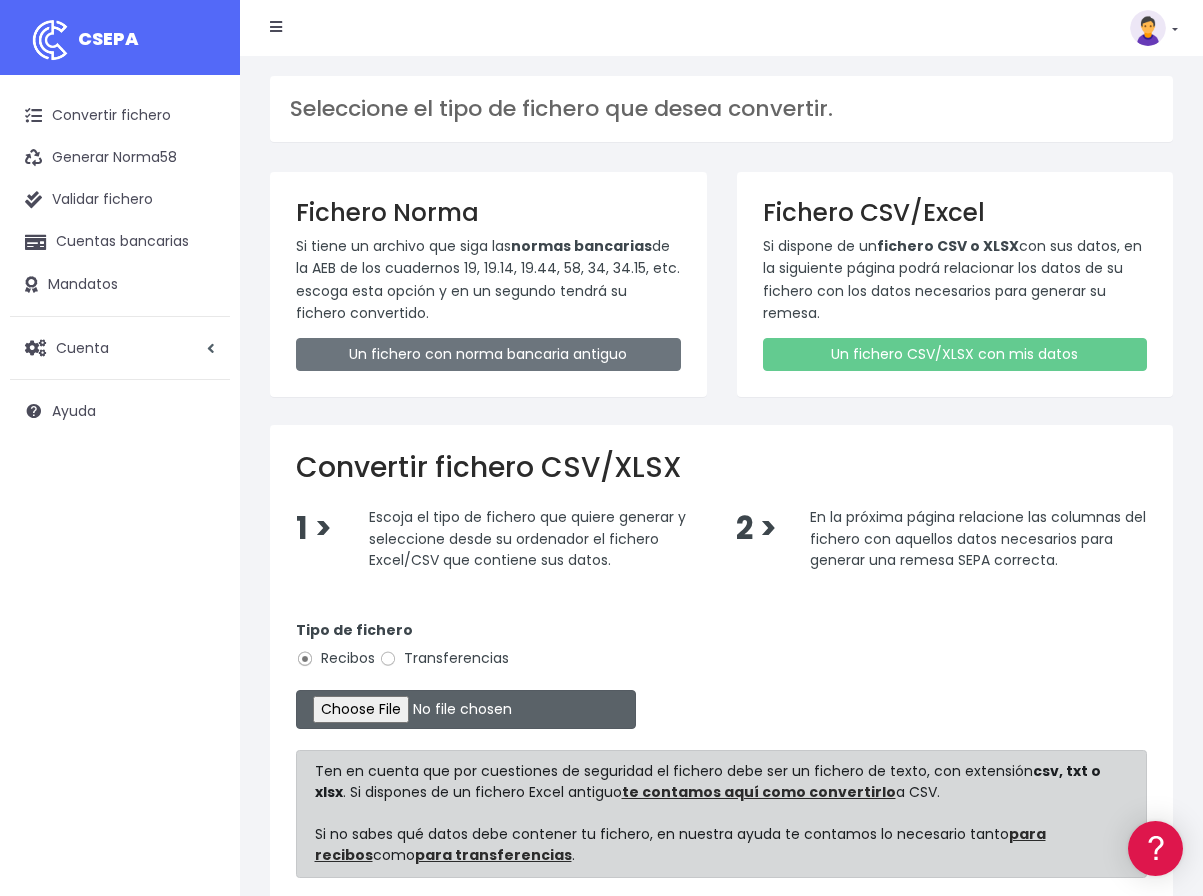 click at bounding box center [466, 709] 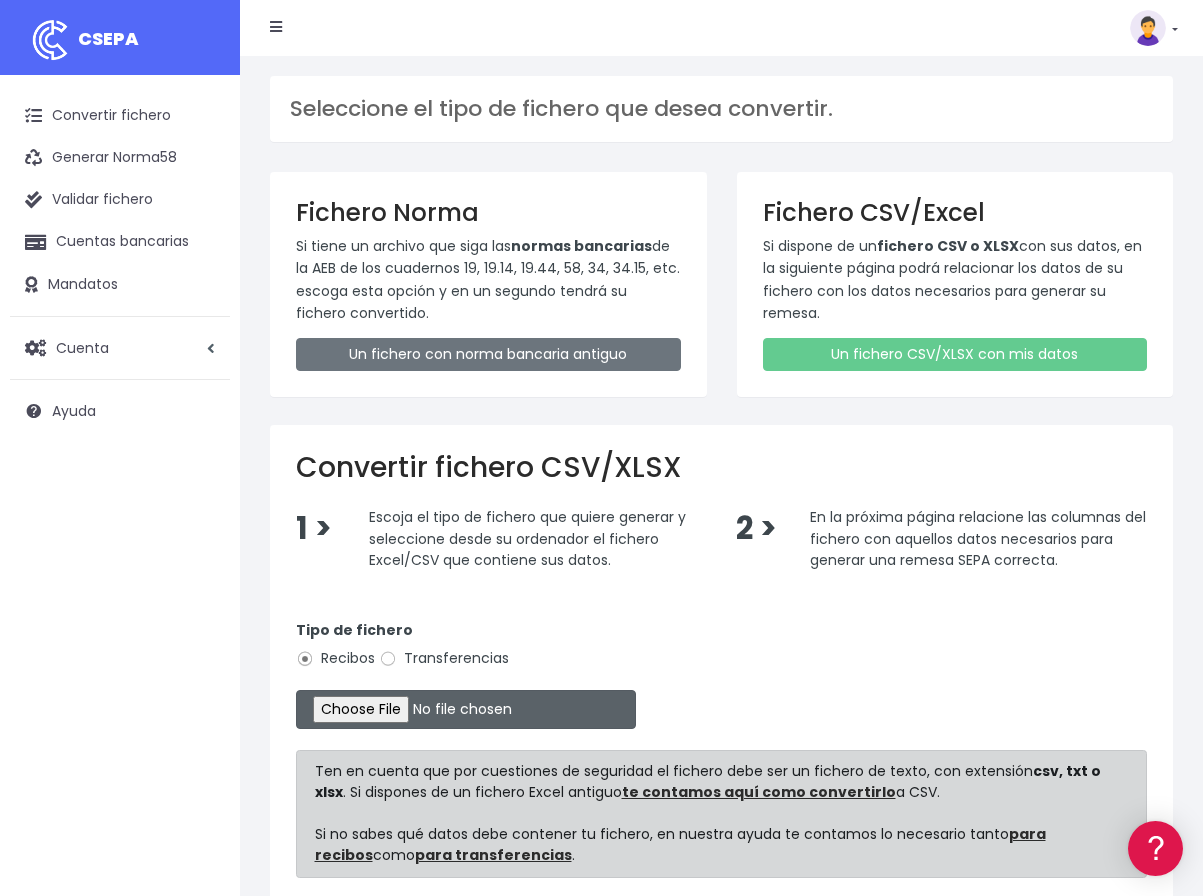 type on "C:\fakepath\CONTROLJULIO.csv" 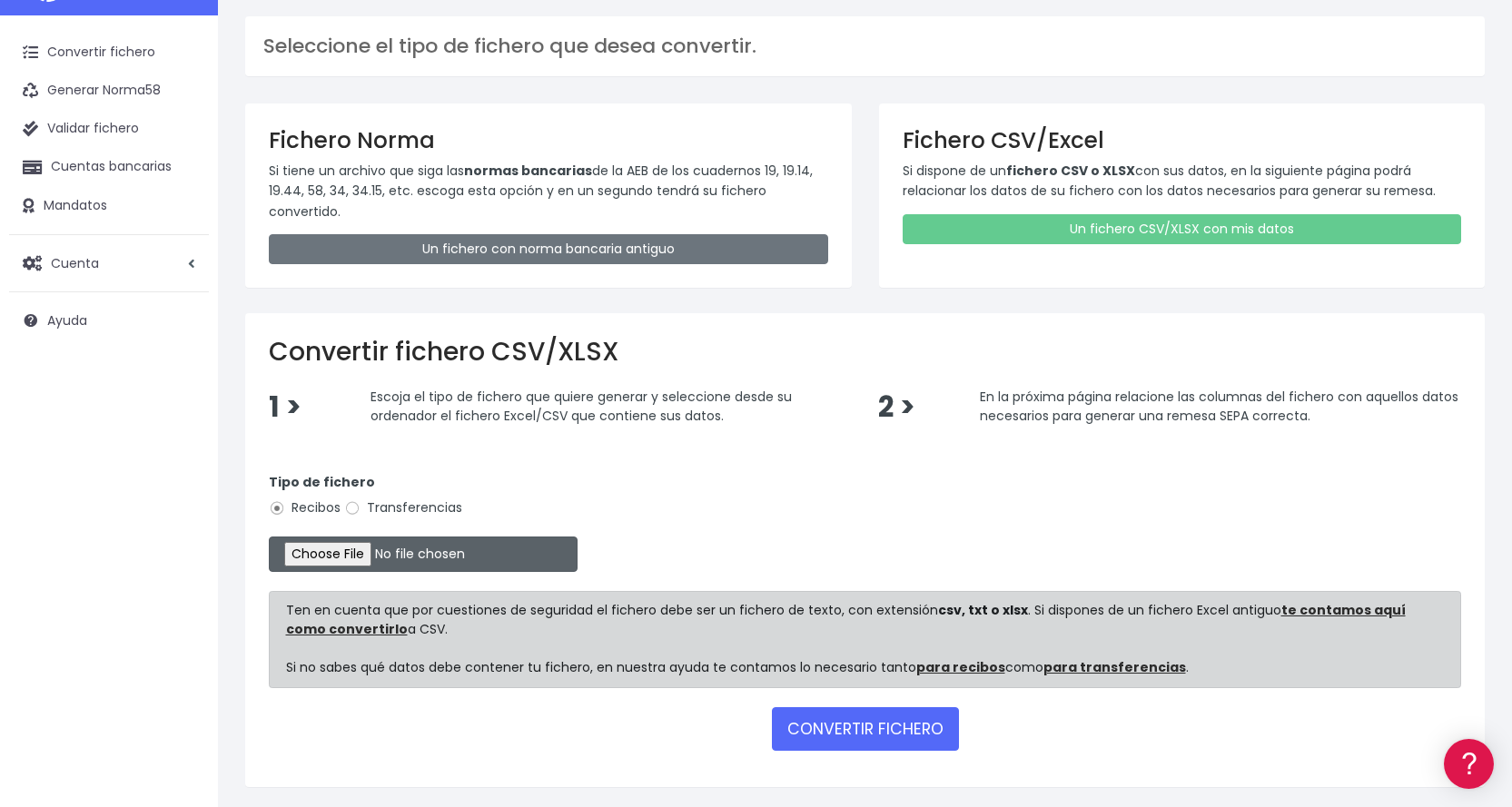 scroll, scrollTop: 91, scrollLeft: 0, axis: vertical 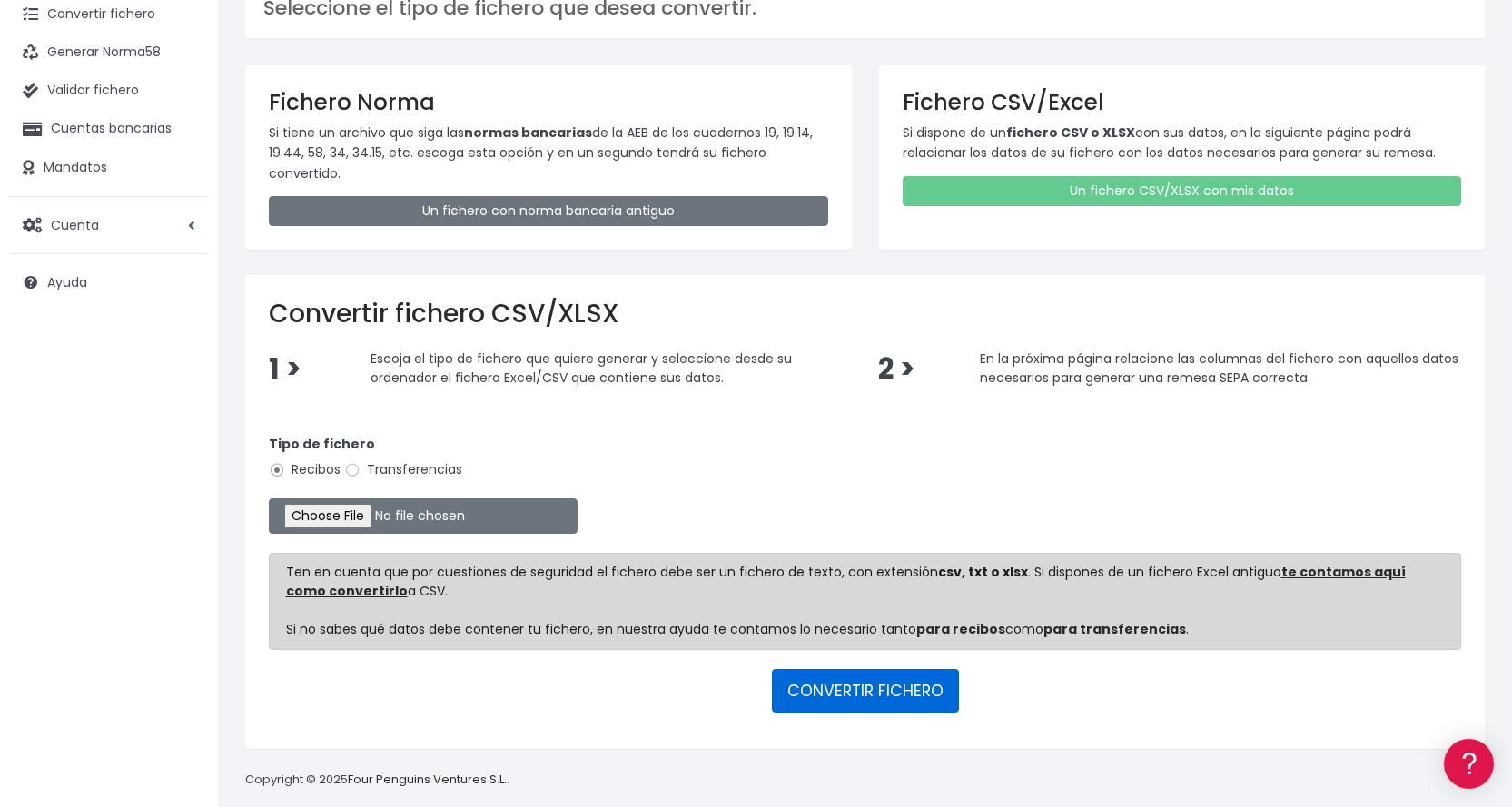 click on "CONVERTIR FICHERO" at bounding box center (865, 691) 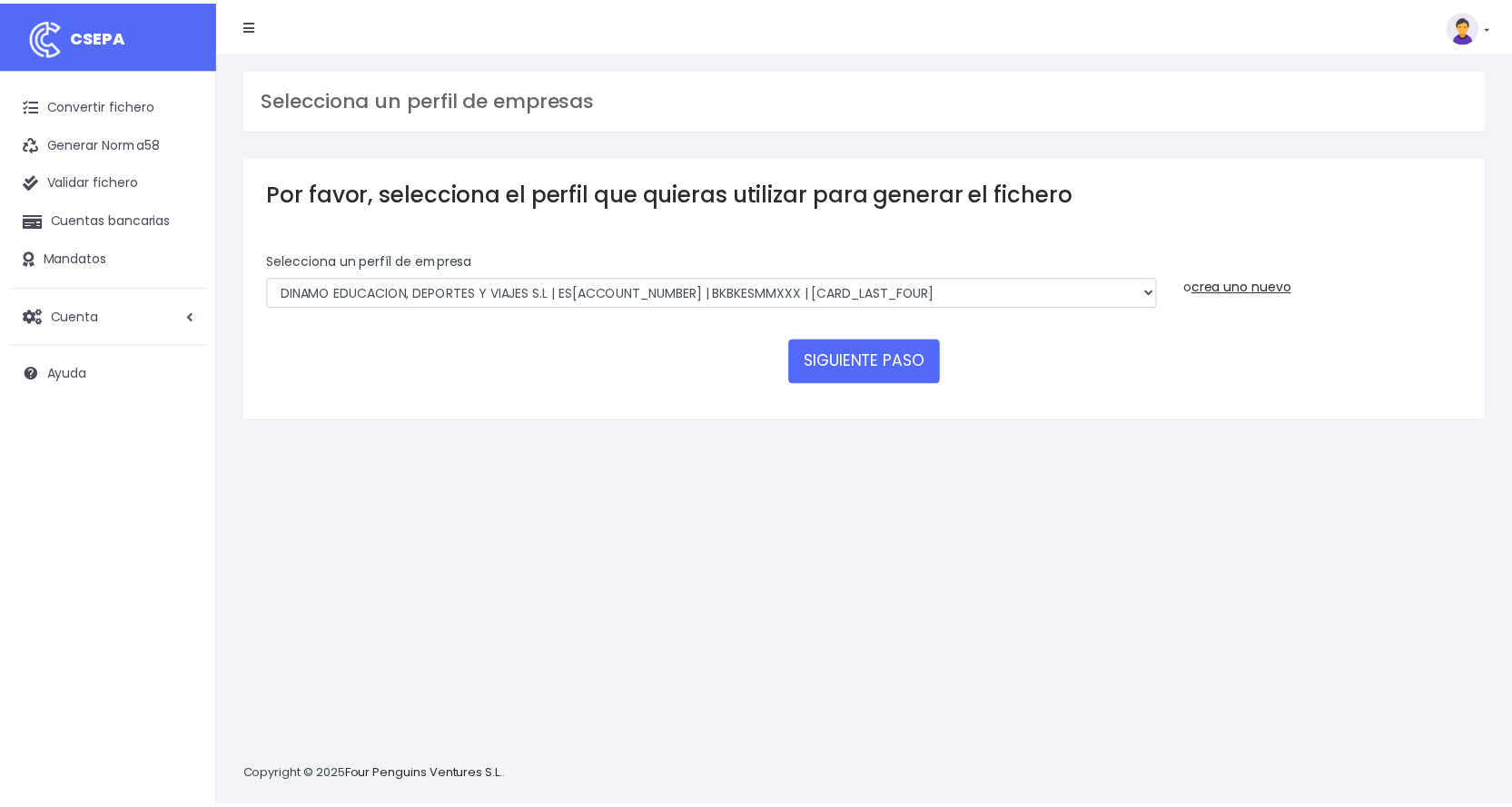scroll, scrollTop: 0, scrollLeft: 0, axis: both 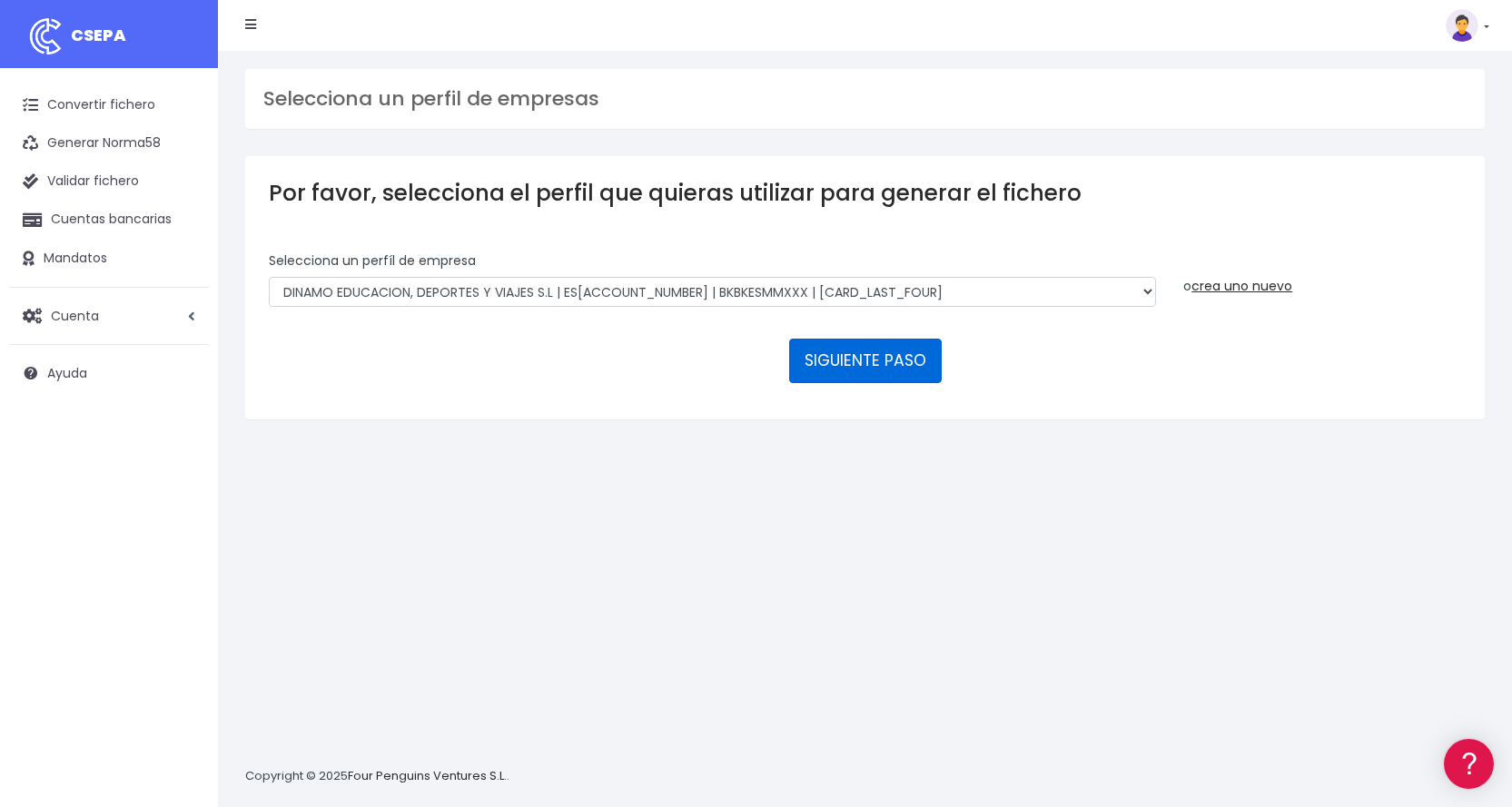 click on "SIGUIENTE PASO" at bounding box center [865, 360] 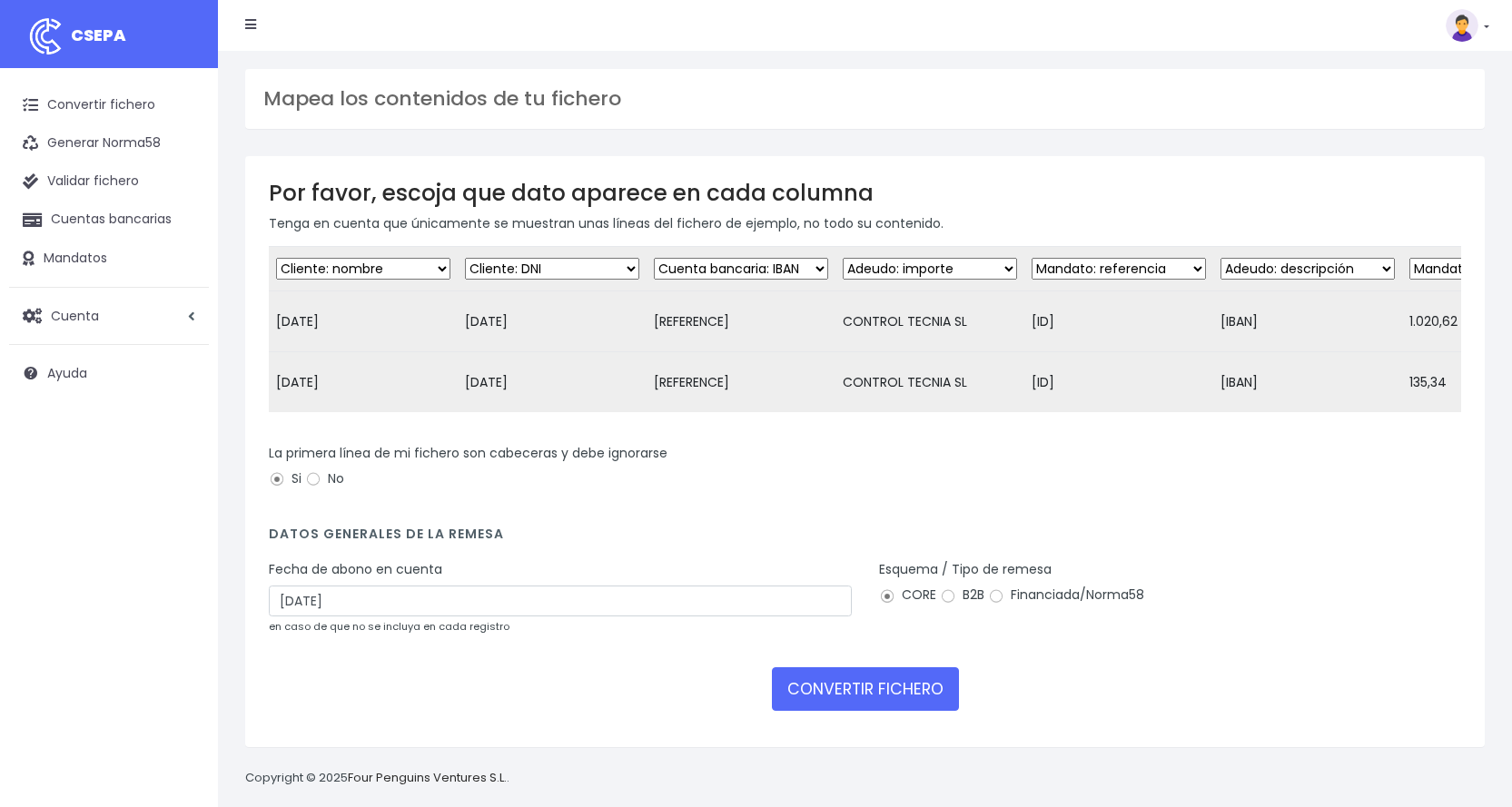 scroll, scrollTop: 0, scrollLeft: 0, axis: both 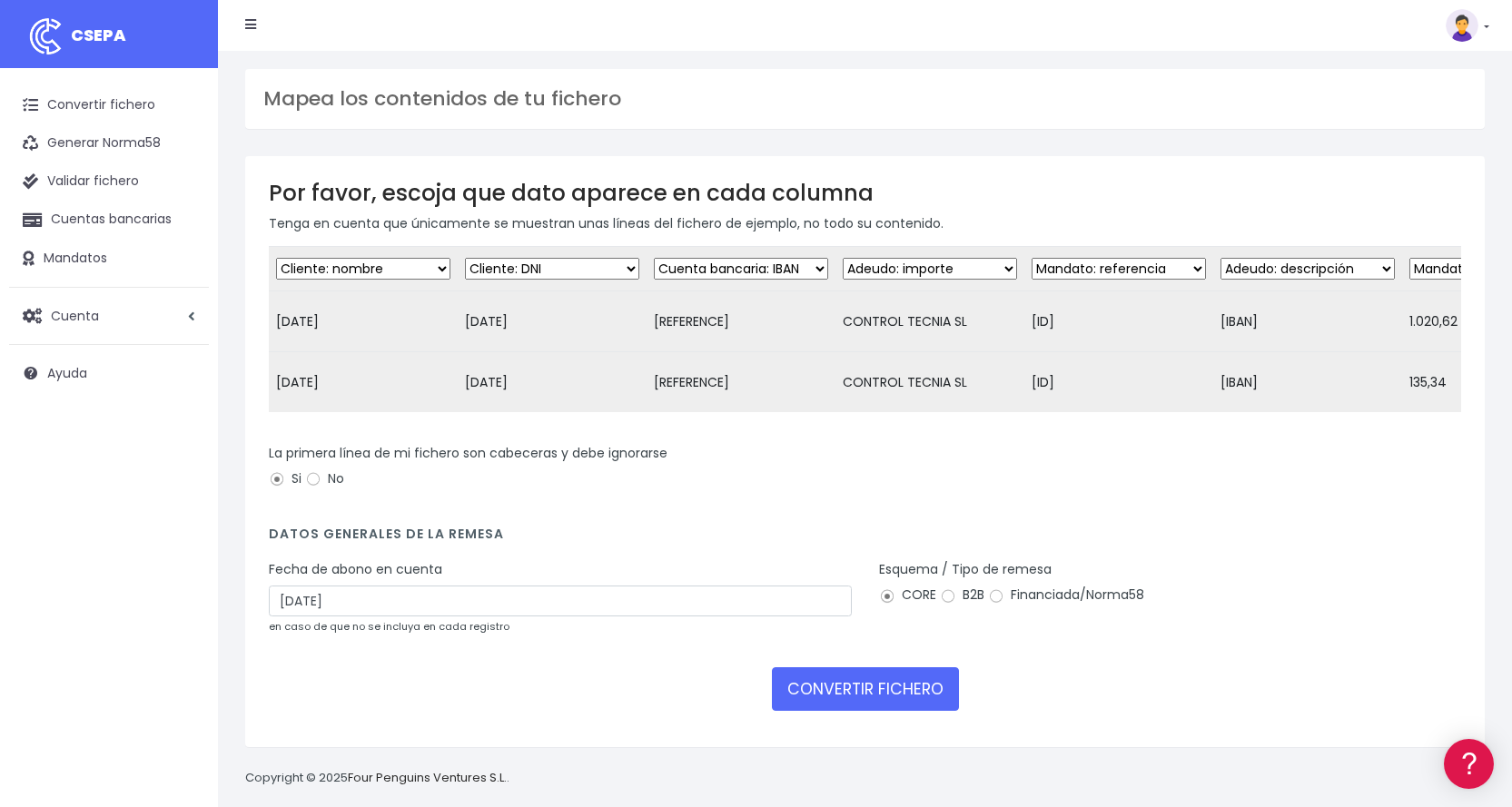 click on "Desechar campo
Cliente: nombre
Cliente: DNI
Cliente: Email
Cliente: Dirección
Cliente: referencia
Cuenta bancaria: BIC
Cuenta bancaria: IBAN
Cuenta bancaria: CC
Mandato: referencia
Mandato: fecha
Adeudo: referencia
Adeudo: importe
Adeudo: fecha de cargo
Adeudo: descripción" at bounding box center (363, 269) 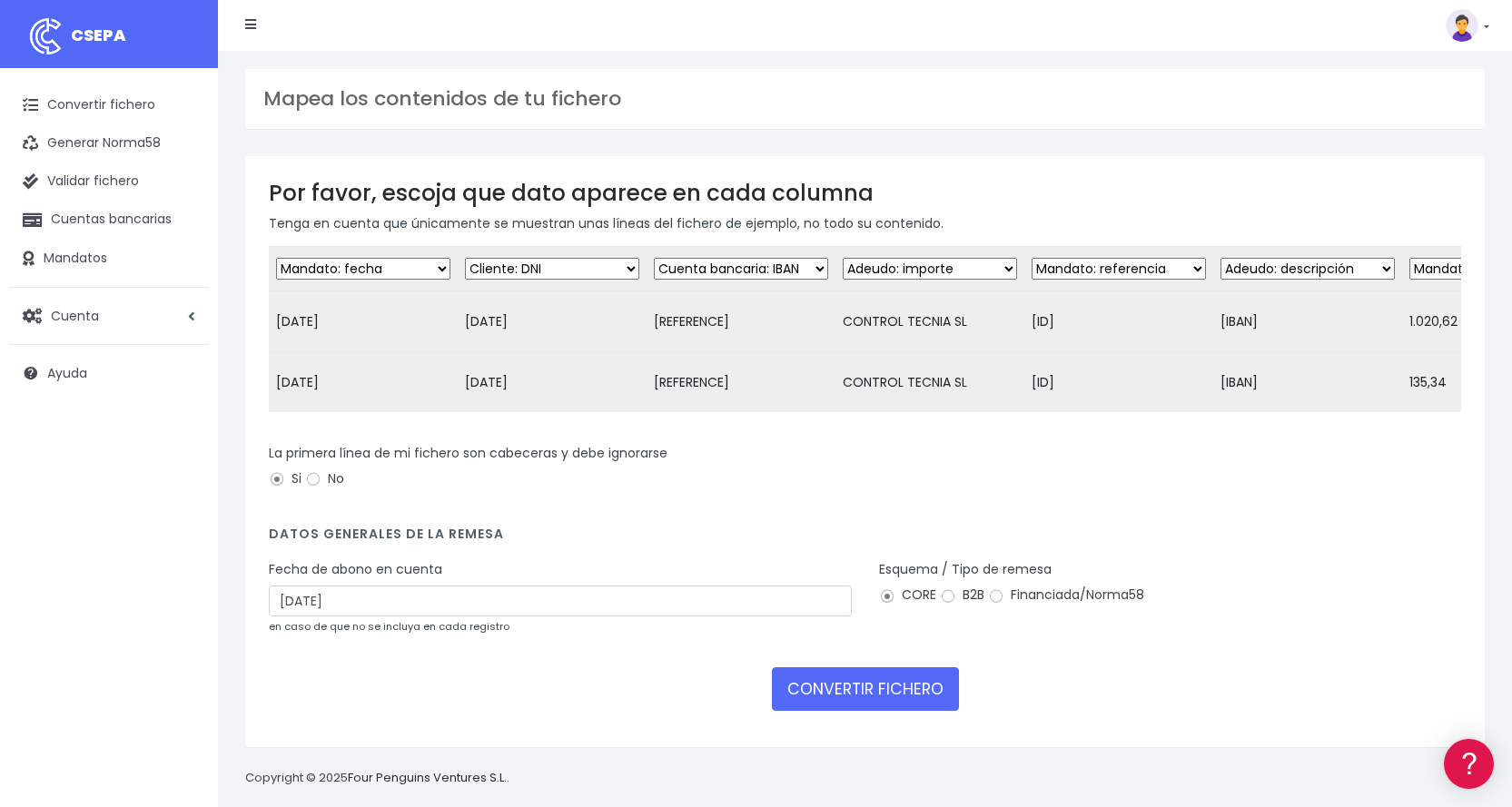 click on "Desechar campo
Cliente: nombre
Cliente: DNI
Cliente: Email
Cliente: Dirección
Cliente: referencia
Cuenta bancaria: BIC
Cuenta bancaria: IBAN
Cuenta bancaria: CC
Mandato: referencia
Mandato: fecha
Adeudo: referencia
Adeudo: importe
Adeudo: fecha de cargo
Adeudo: descripción" at bounding box center (363, 269) 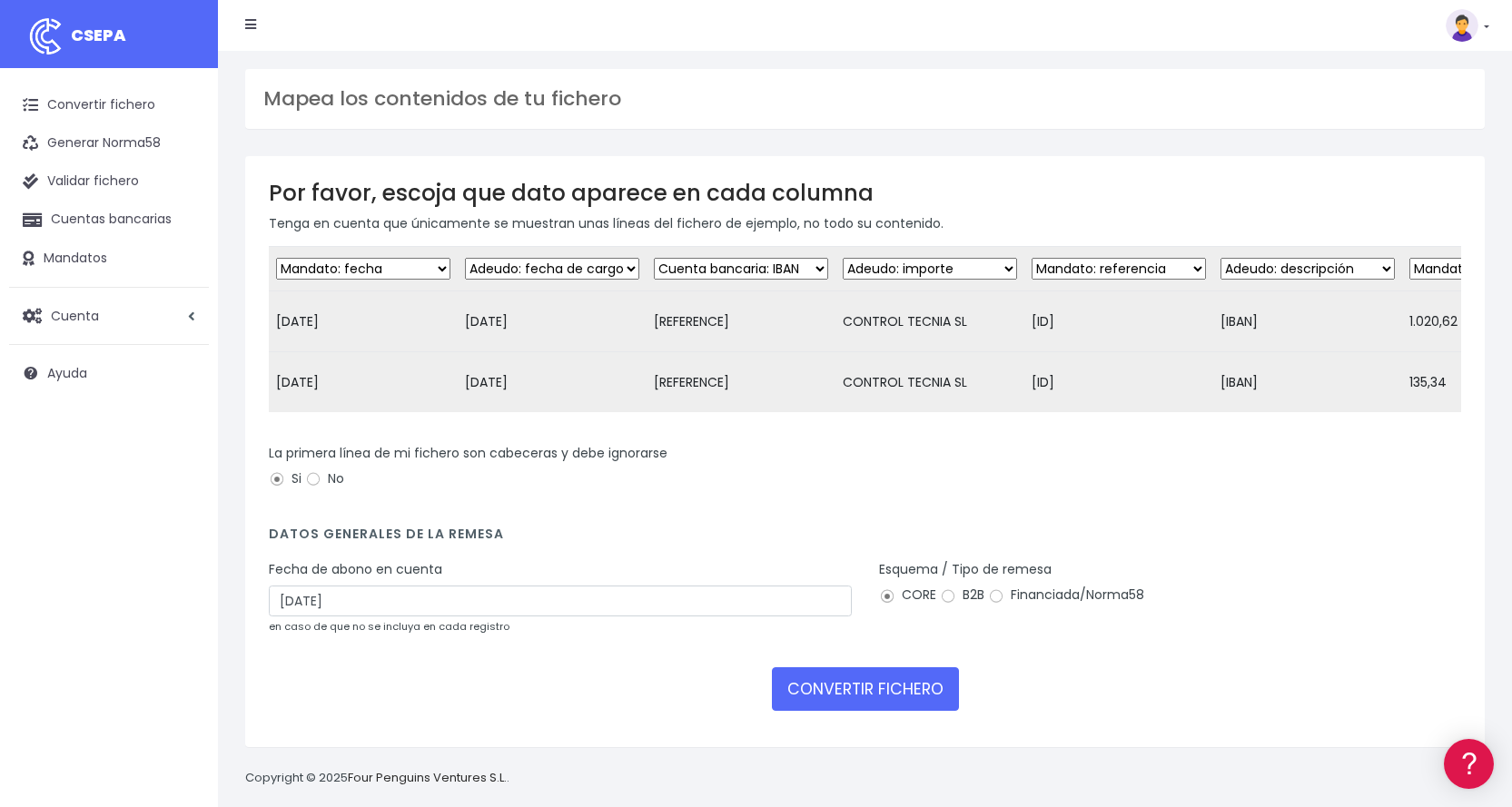 click on "Desechar campo
Cliente: nombre
Cliente: DNI
Cliente: Email
Cliente: Dirección
Cliente: referencia
Cuenta bancaria: BIC
Cuenta bancaria: IBAN
Cuenta bancaria: CC
Mandato: referencia
Mandato: fecha
Adeudo: referencia
Adeudo: importe
Adeudo: fecha de cargo
Adeudo: descripción" at bounding box center (552, 269) 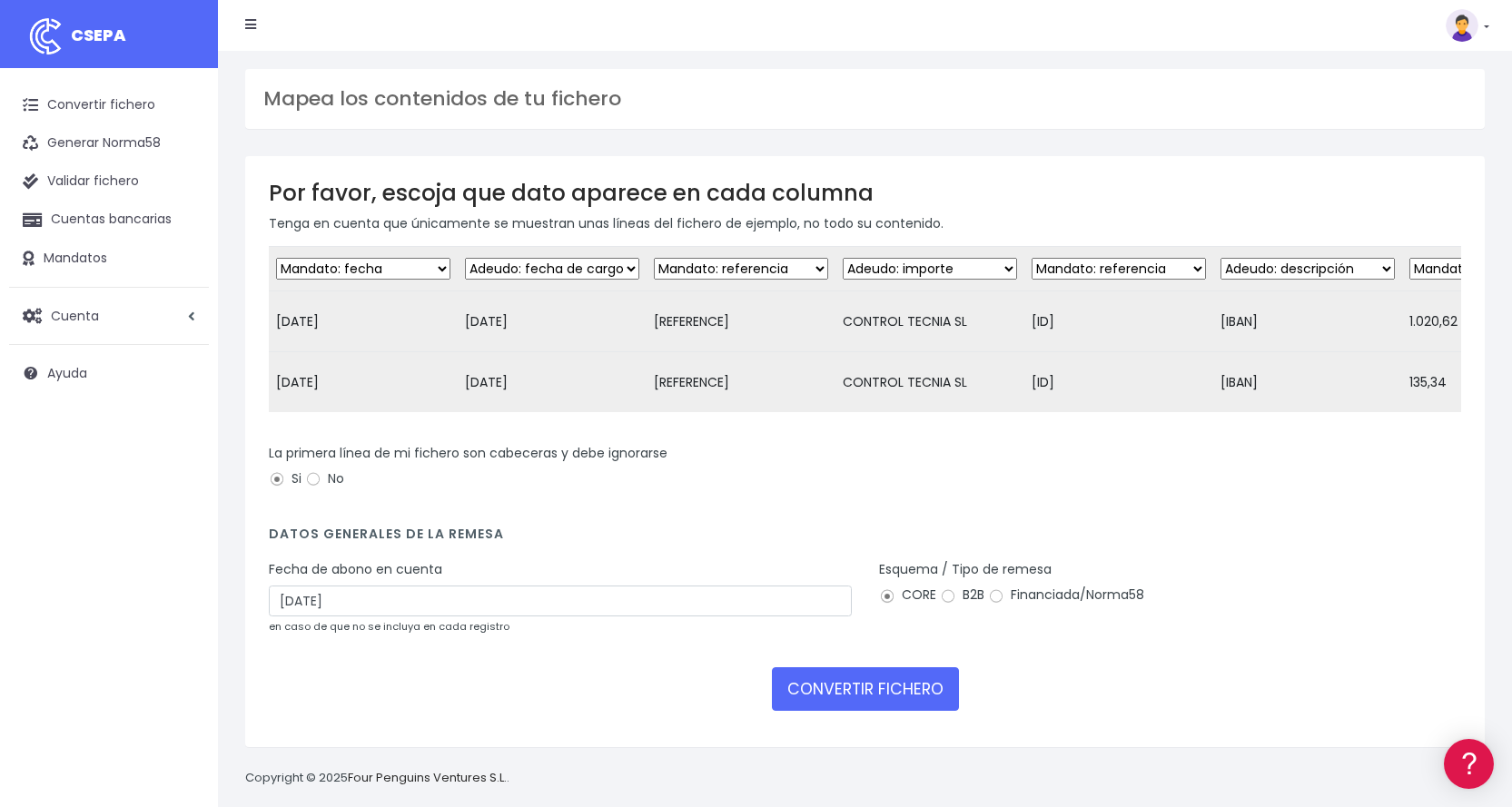 click on "Desechar campo
Cliente: nombre
Cliente: DNI
Cliente: Email
Cliente: Dirección
Cliente: referencia
Cuenta bancaria: BIC
Cuenta bancaria: IBAN
Cuenta bancaria: CC
Mandato: referencia
Mandato: fecha
Adeudo: referencia
Adeudo: importe
Adeudo: fecha de cargo
Adeudo: descripción" at bounding box center (741, 269) 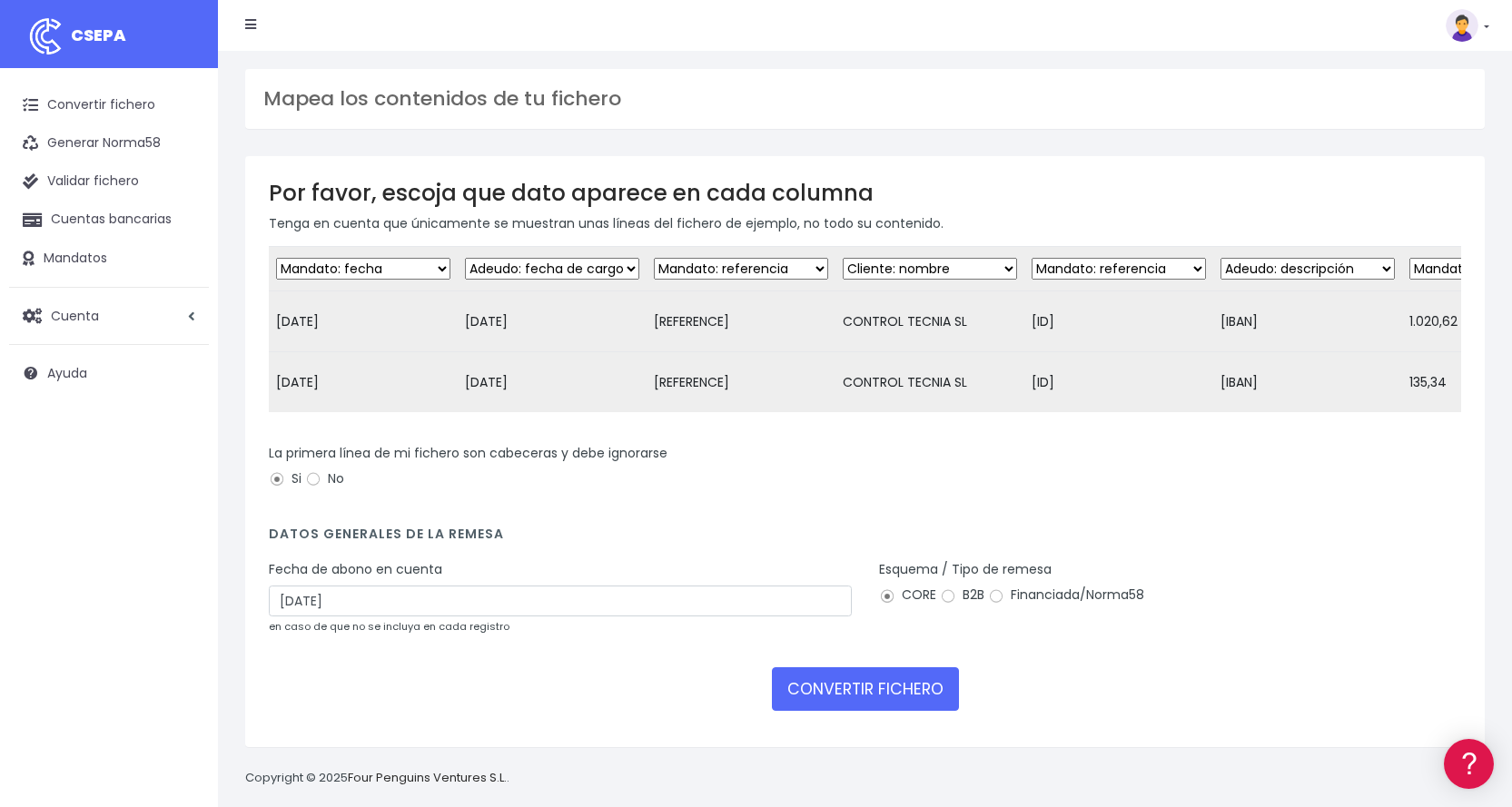 click on "Desechar campo
Cliente: nombre
Cliente: DNI
Cliente: Email
Cliente: Dirección
Cliente: referencia
Cuenta bancaria: BIC
Cuenta bancaria: IBAN
Cuenta bancaria: CC
Mandato: referencia
Mandato: fecha
Adeudo: referencia
Adeudo: importe
Adeudo: fecha de cargo
Adeudo: descripción" at bounding box center (930, 269) 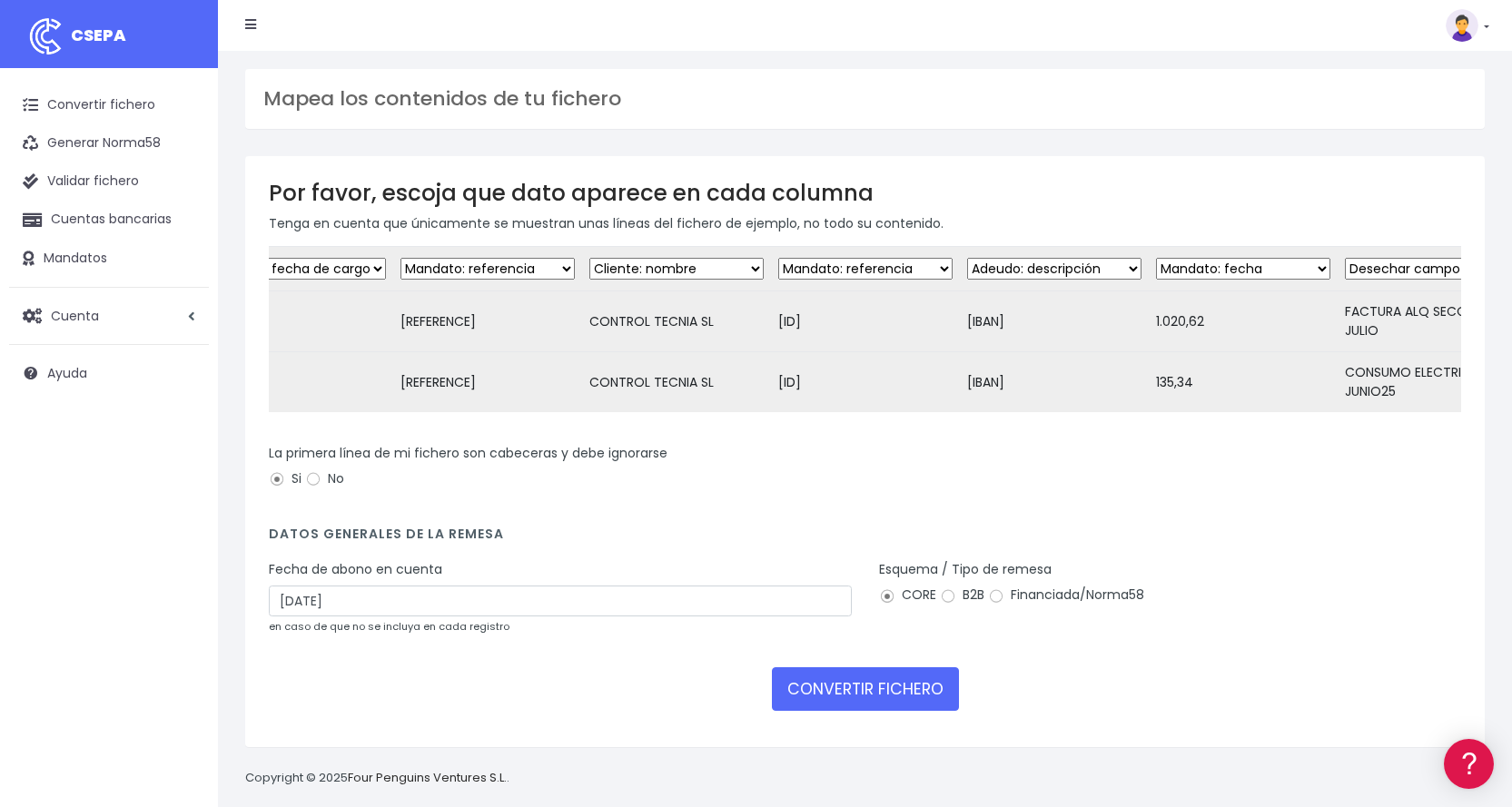 scroll, scrollTop: 0, scrollLeft: 265, axis: horizontal 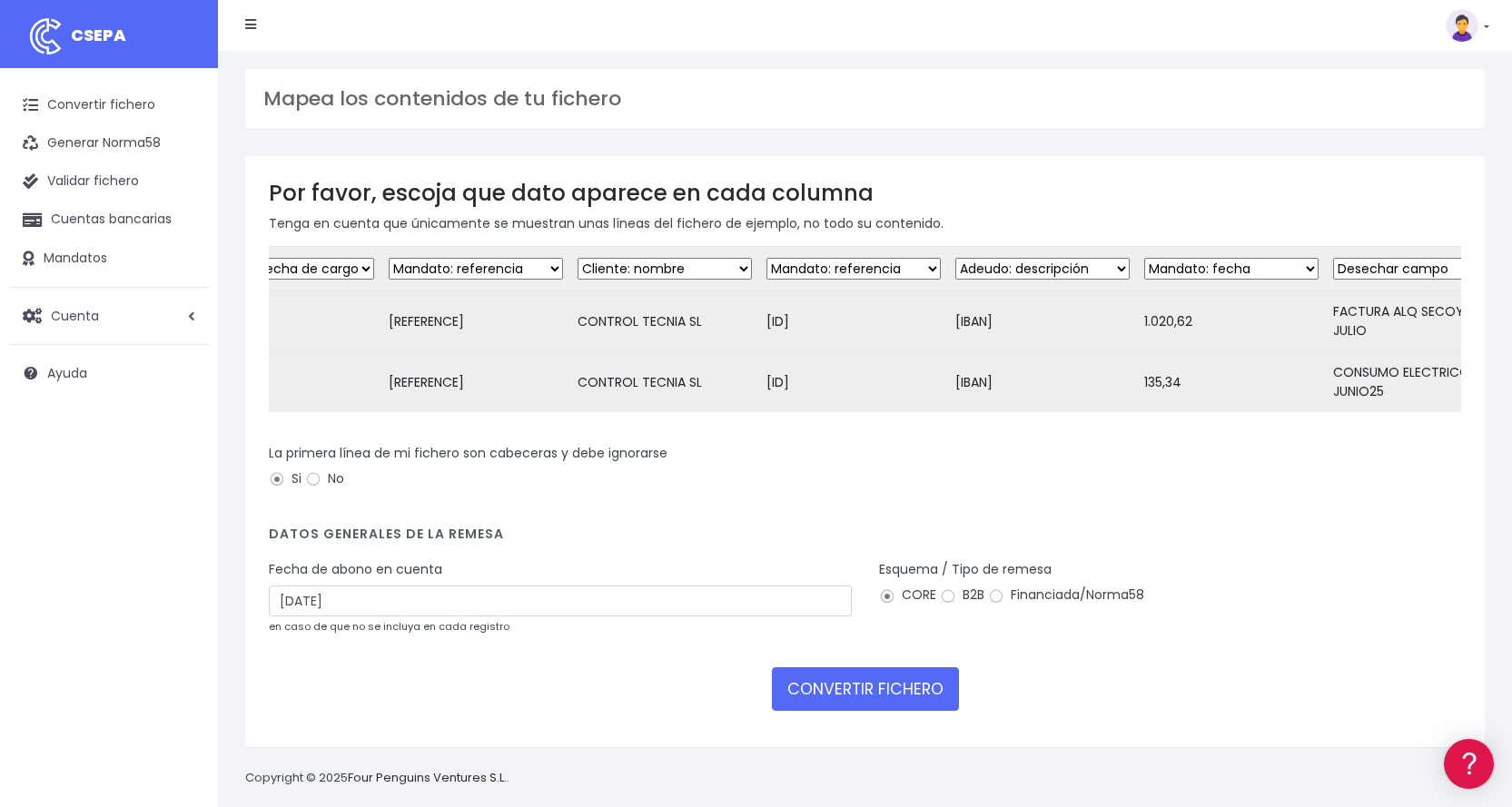 click on "Desechar campo
Cliente: nombre
Cliente: DNI
Cliente: Email
Cliente: Dirección
Cliente: referencia
Cuenta bancaria: BIC
Cuenta bancaria: IBAN
Cuenta bancaria: CC
Mandato: referencia
Mandato: fecha
Adeudo: referencia
Adeudo: importe
Adeudo: fecha de cargo
Adeudo: descripción" at bounding box center (854, 269) 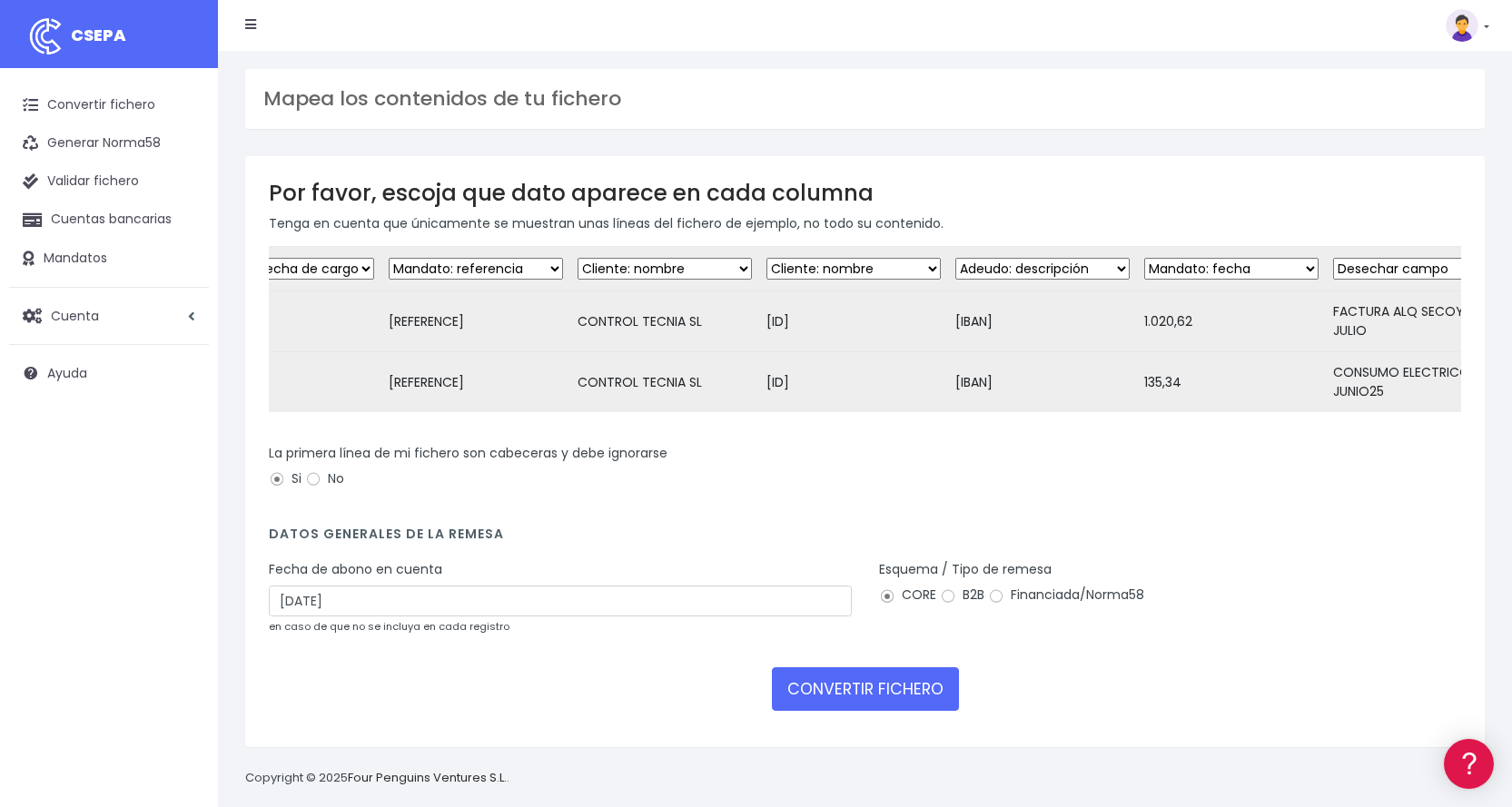 scroll, scrollTop: 0, scrollLeft: 332, axis: horizontal 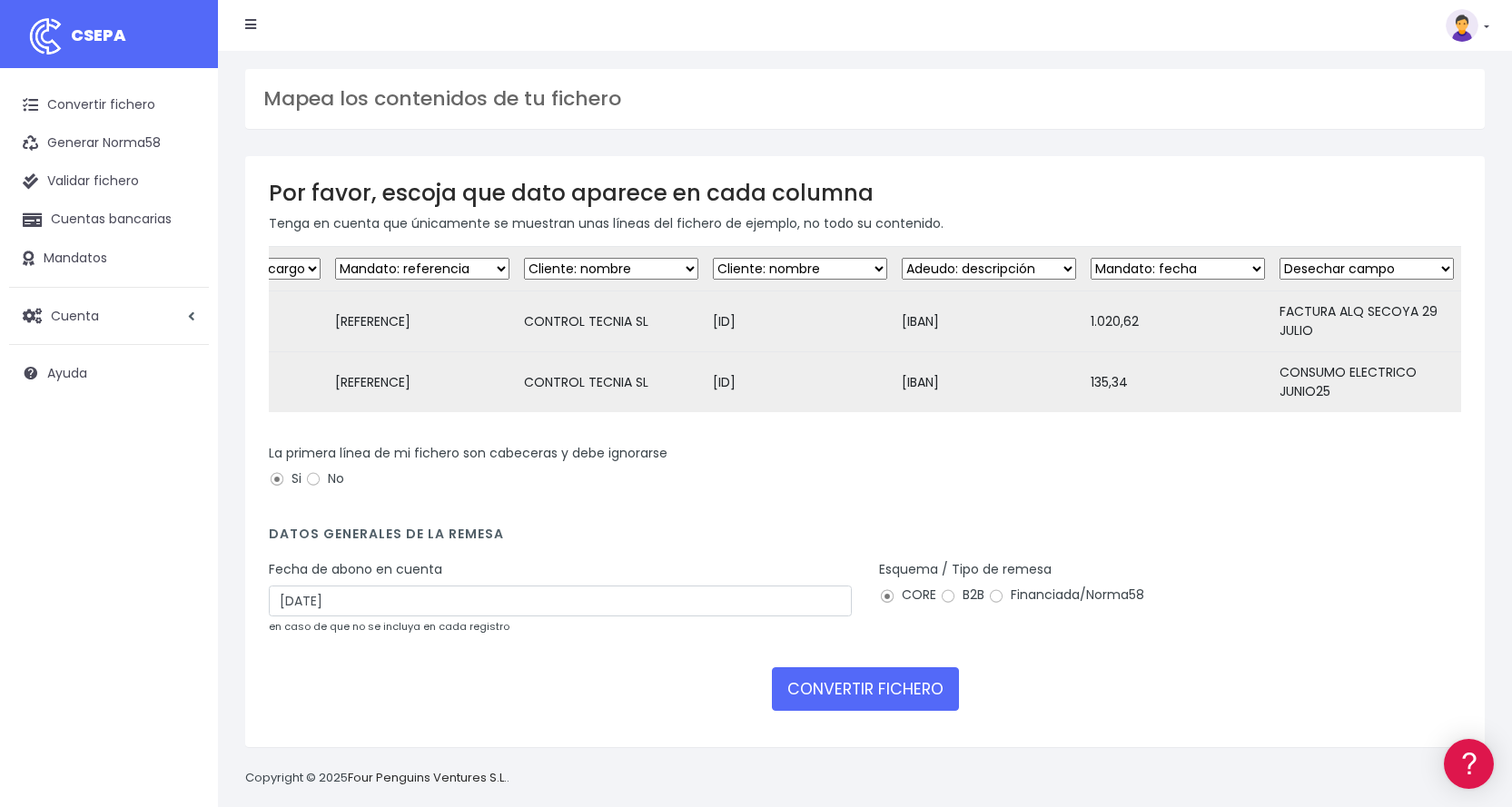 click on "Desechar campo
Cliente: nombre
Cliente: DNI
Cliente: Email
Cliente: Dirección
Cliente: referencia
Cuenta bancaria: BIC
Cuenta bancaria: IBAN
Cuenta bancaria: CC
Mandato: referencia
Mandato: fecha
Adeudo: referencia
Adeudo: importe
Adeudo: fecha de cargo
Adeudo: descripción" at bounding box center [800, 269] 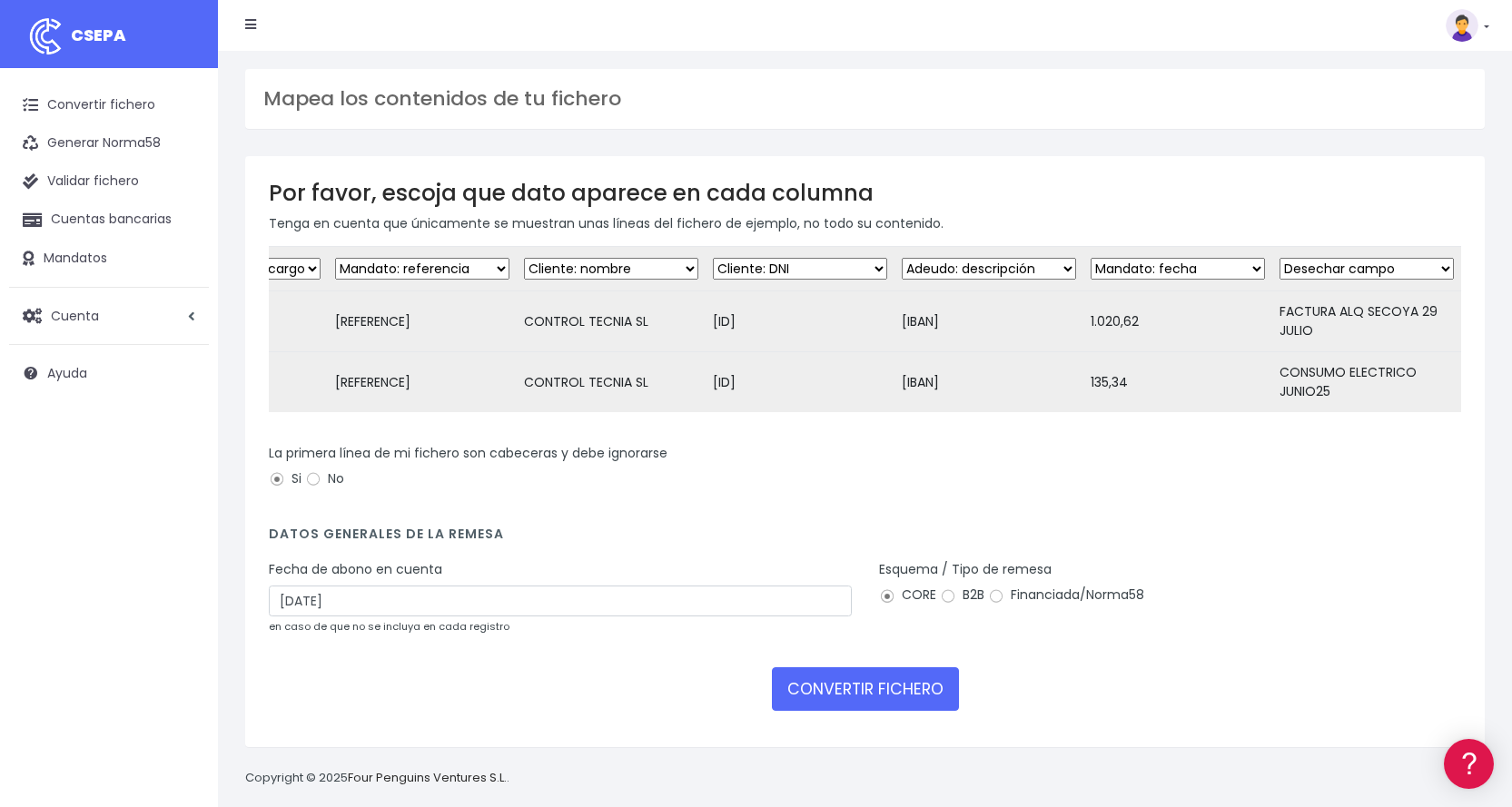 click on "Desechar campo
Cliente: nombre
Cliente: DNI
Cliente: Email
Cliente: Dirección
Cliente: referencia
Cuenta bancaria: BIC
Cuenta bancaria: IBAN
Cuenta bancaria: CC
Mandato: referencia
Mandato: fecha
Adeudo: referencia
Adeudo: importe
Adeudo: fecha de cargo
Adeudo: descripción" at bounding box center [800, 269] 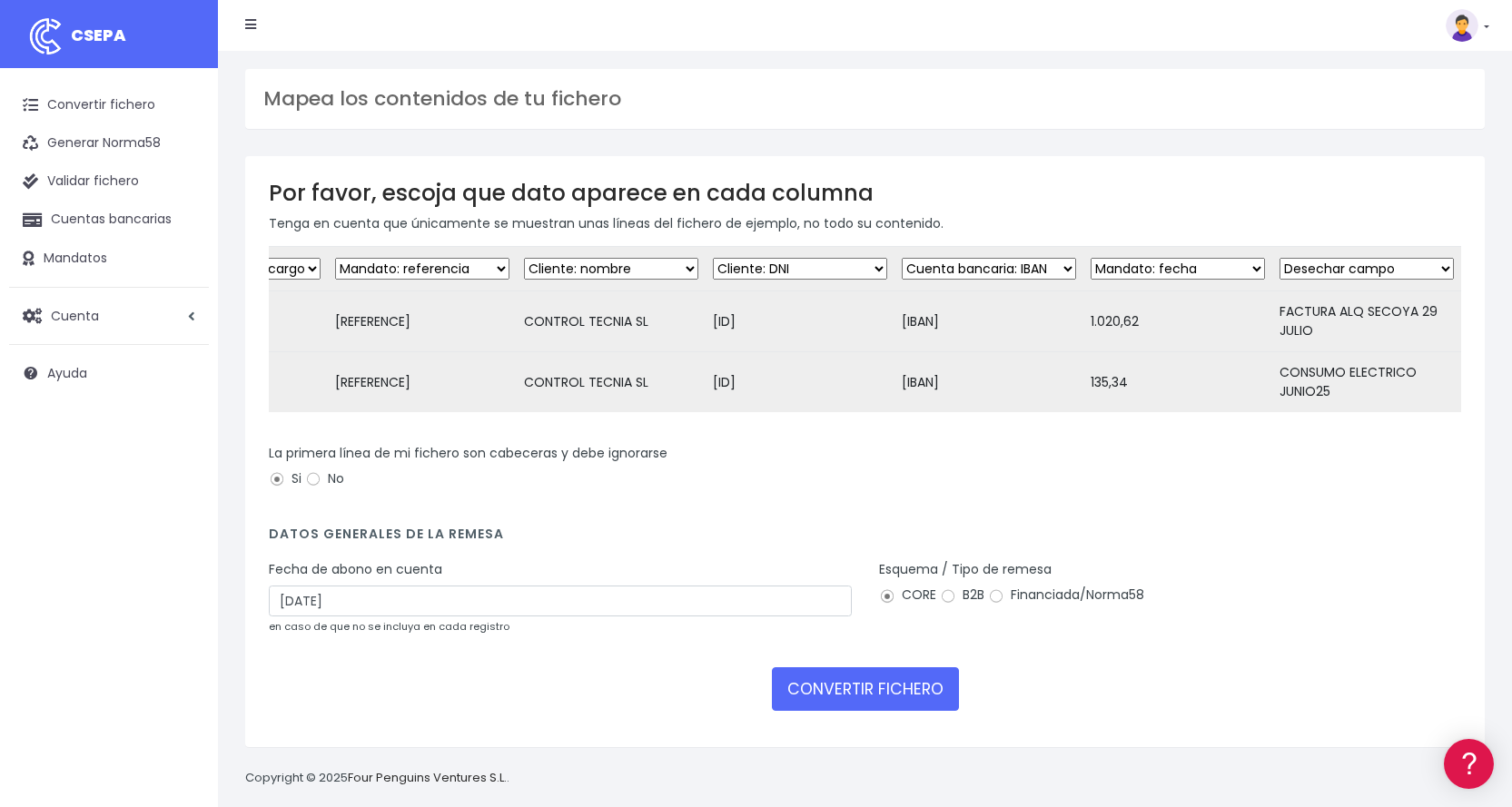 click on "Desechar campo
Cliente: nombre
Cliente: DNI
Cliente: Email
Cliente: Dirección
Cliente: referencia
Cuenta bancaria: BIC
Cuenta bancaria: IBAN
Cuenta bancaria: CC
Mandato: referencia
Mandato: fecha
Adeudo: referencia
Adeudo: importe
Adeudo: fecha de cargo
Adeudo: descripción" at bounding box center [989, 269] 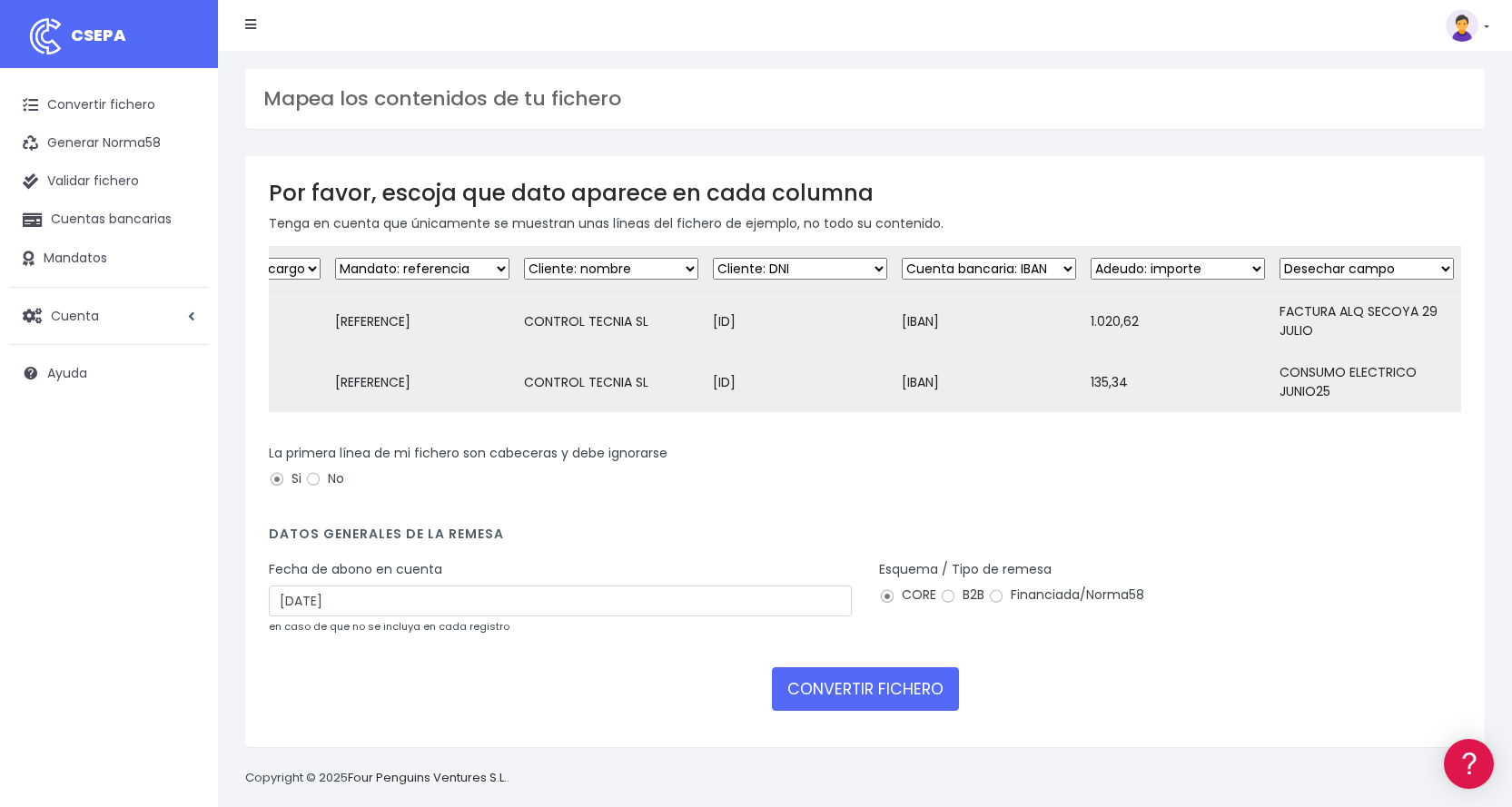 click on "Desechar campo
Cliente: nombre
Cliente: DNI
Cliente: Email
Cliente: Dirección
Cliente: referencia
Cuenta bancaria: BIC
Cuenta bancaria: IBAN
Cuenta bancaria: CC
Mandato: referencia
Mandato: fecha
Adeudo: referencia
Adeudo: importe
Adeudo: fecha de cargo
Adeudo: descripción" at bounding box center (1178, 269) 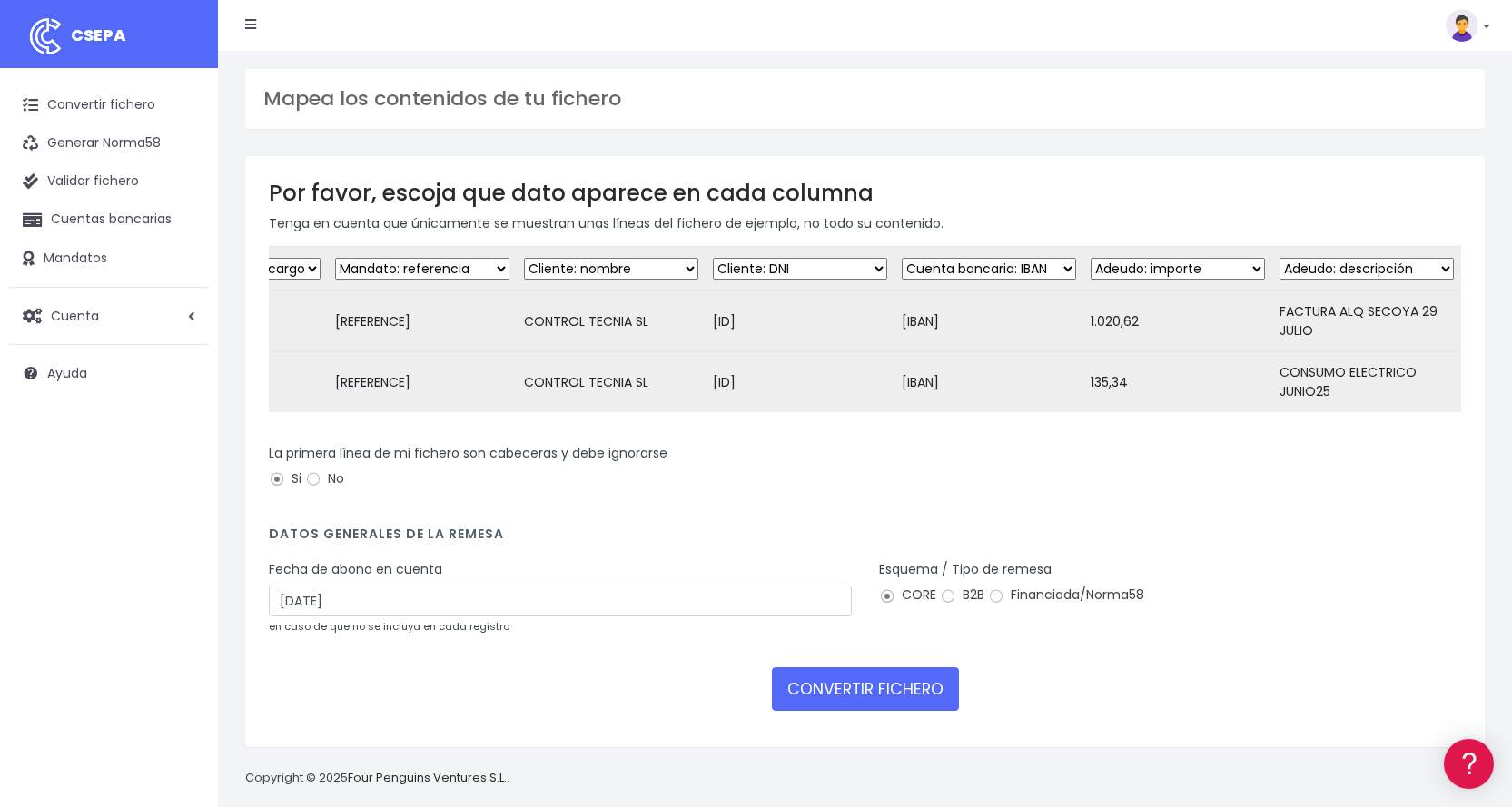 click on "Desechar campo
Cliente: nombre
Cliente: DNI
Cliente: Email
Cliente: Dirección
Cliente: referencia
Cuenta bancaria: BIC
Cuenta bancaria: IBAN
Cuenta bancaria: CC
Mandato: referencia
Mandato: fecha
Adeudo: referencia
Adeudo: importe
Adeudo: fecha de cargo
Adeudo: descripción" at bounding box center [1367, 269] 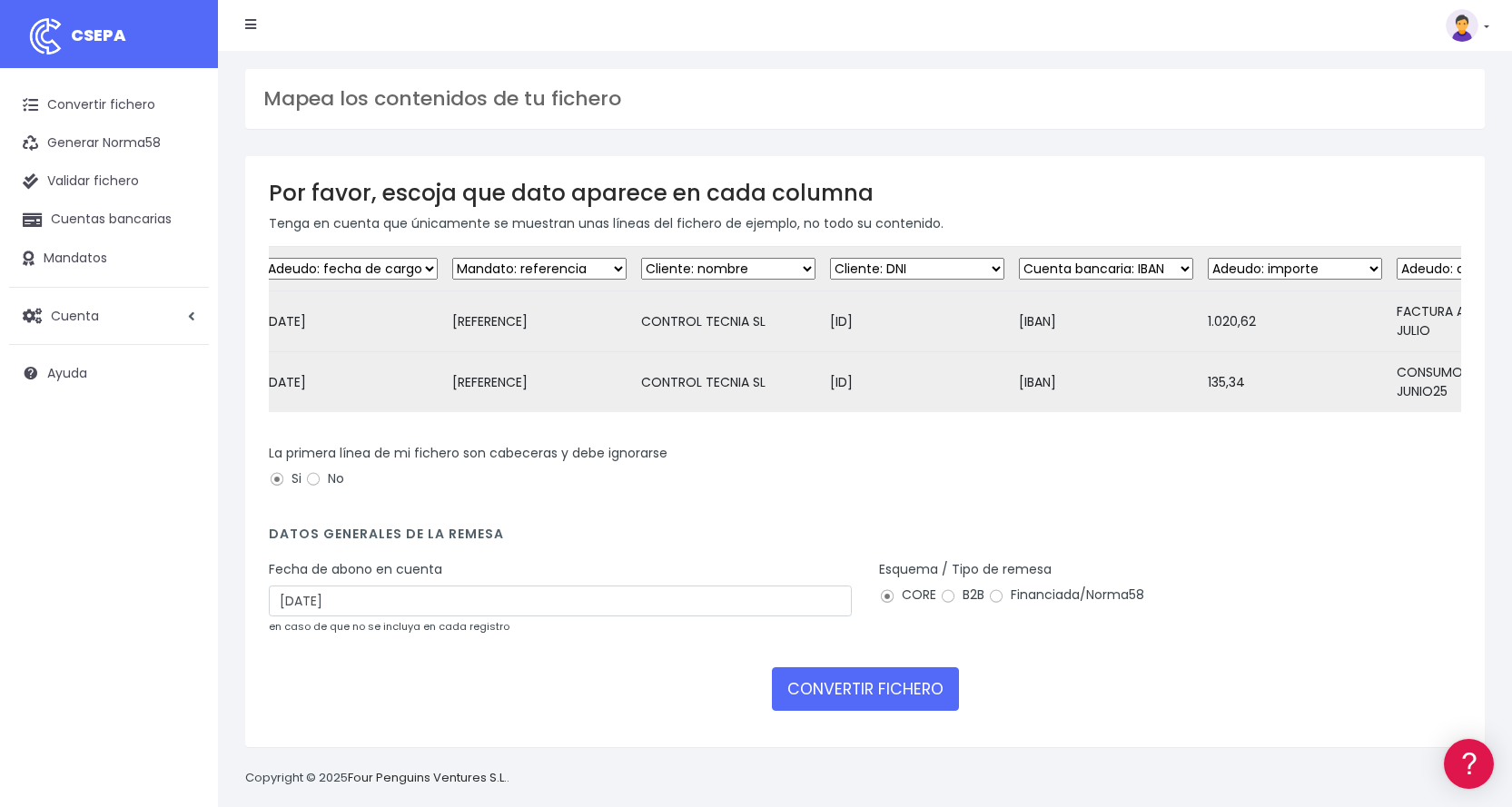 scroll, scrollTop: 0, scrollLeft: 0, axis: both 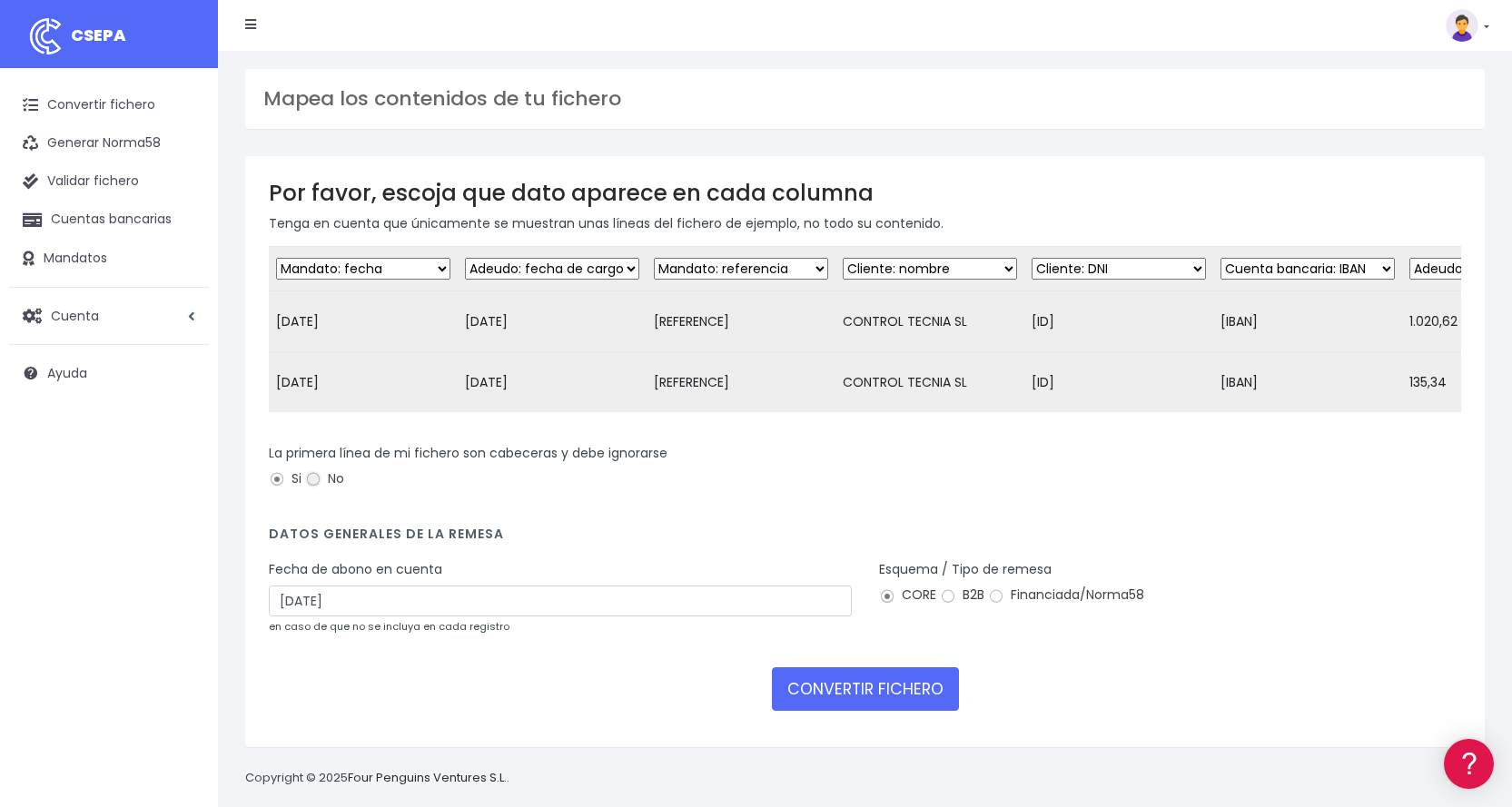 click on "No" at bounding box center (313, 479) 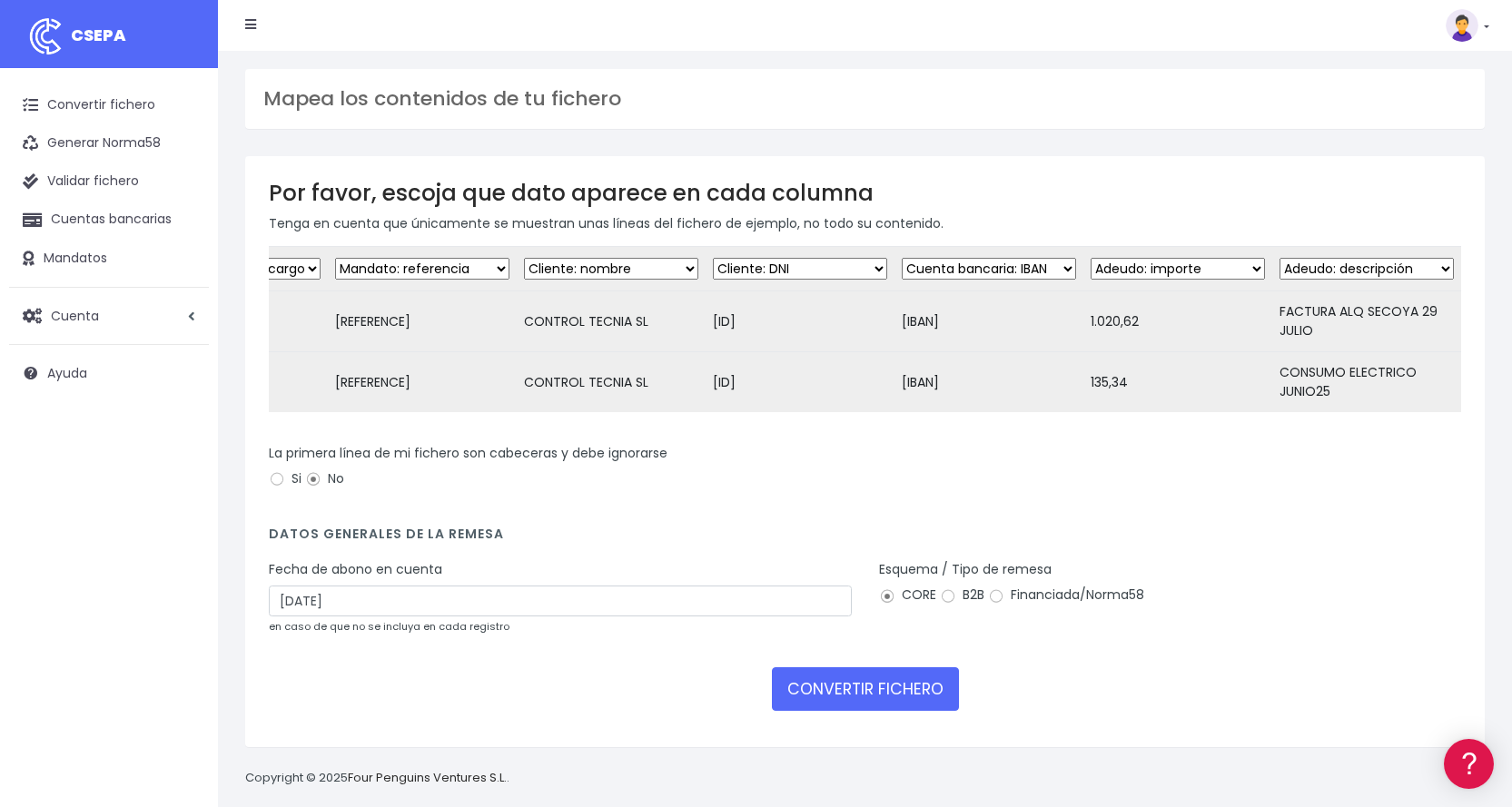 scroll, scrollTop: 0, scrollLeft: 332, axis: horizontal 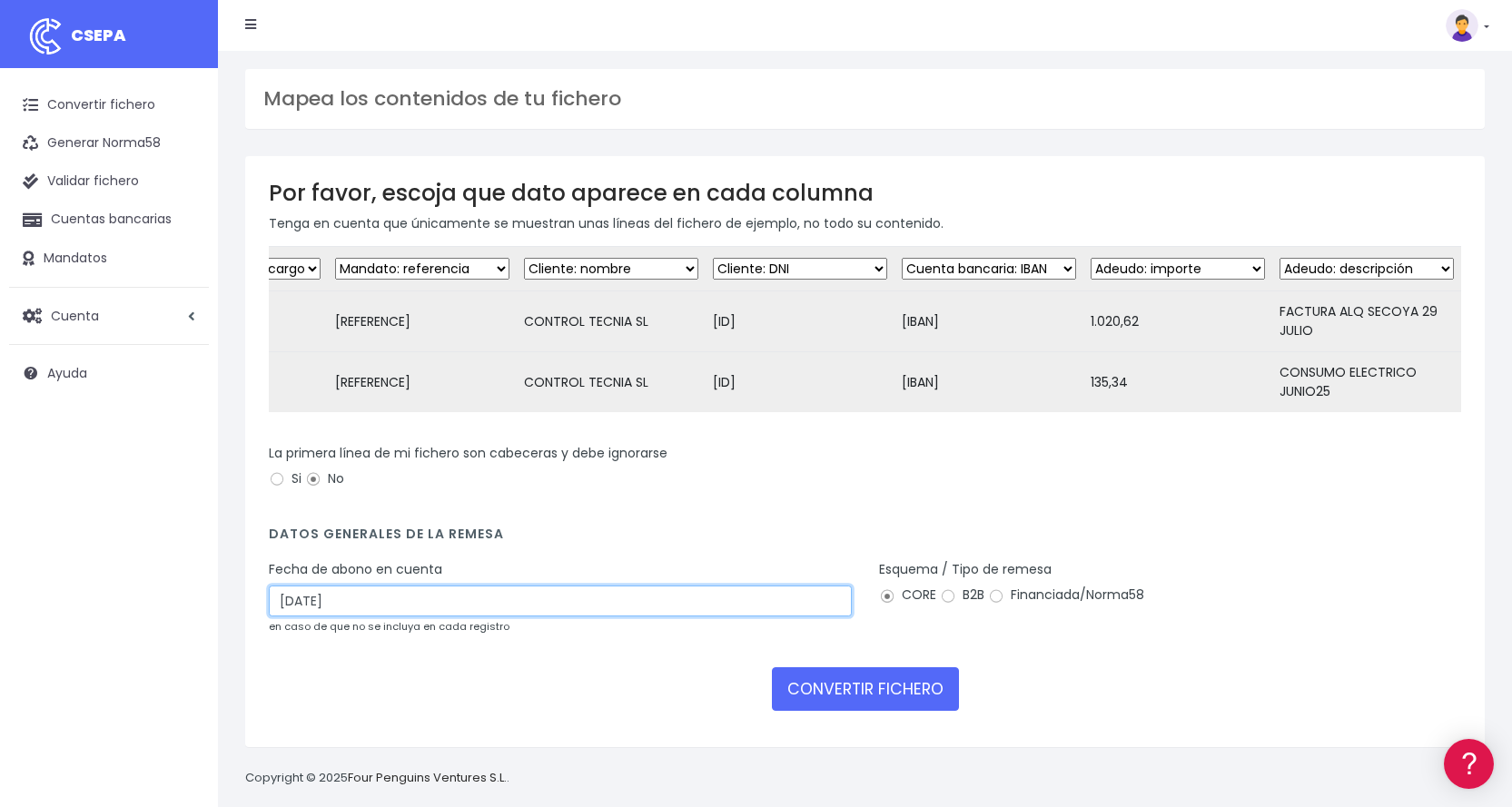 click on "09/07/2025" at bounding box center [560, 601] 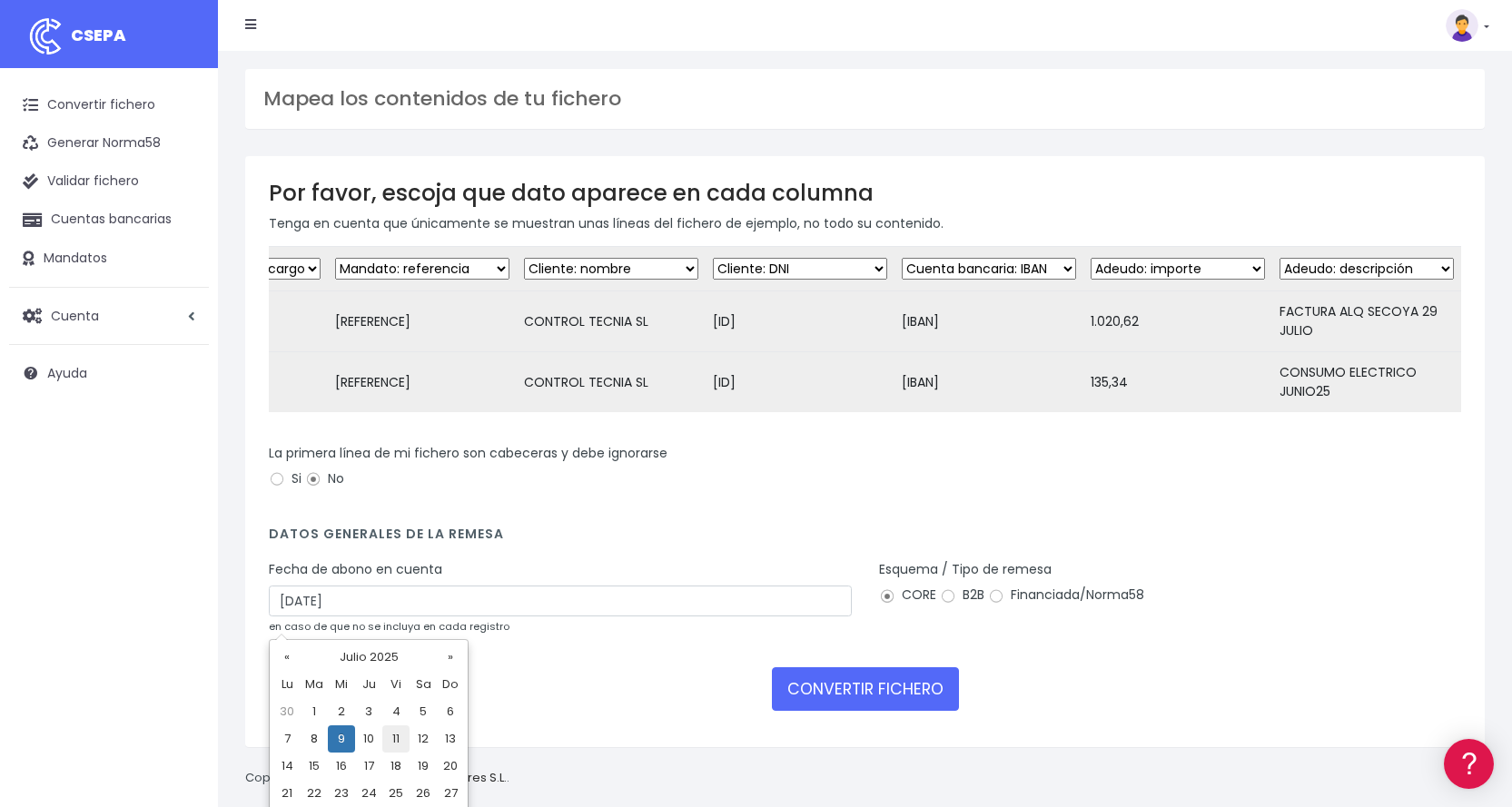click on "11" at bounding box center (396, 712) 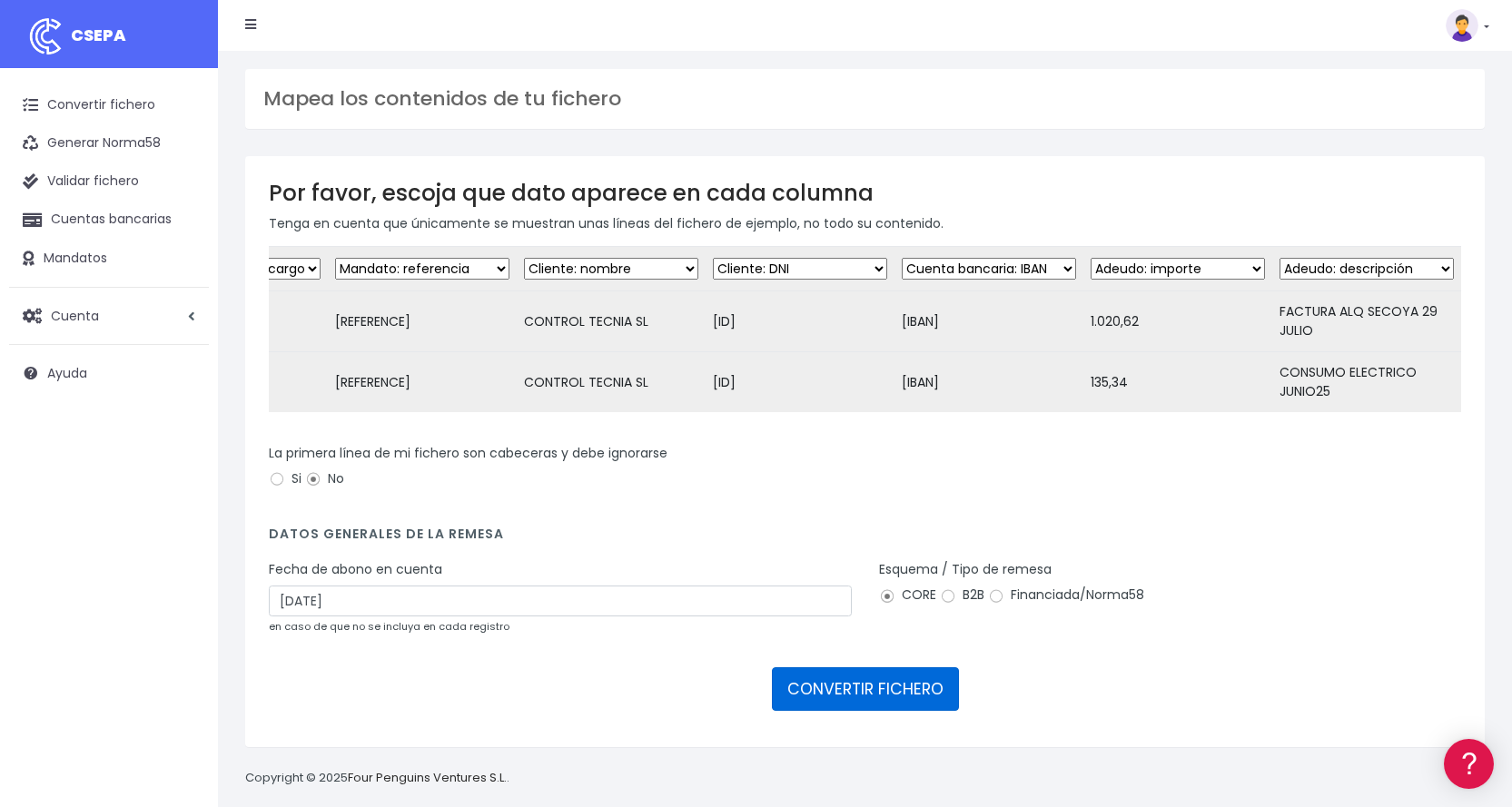 click on "CONVERTIR FICHERO" at bounding box center (865, 689) 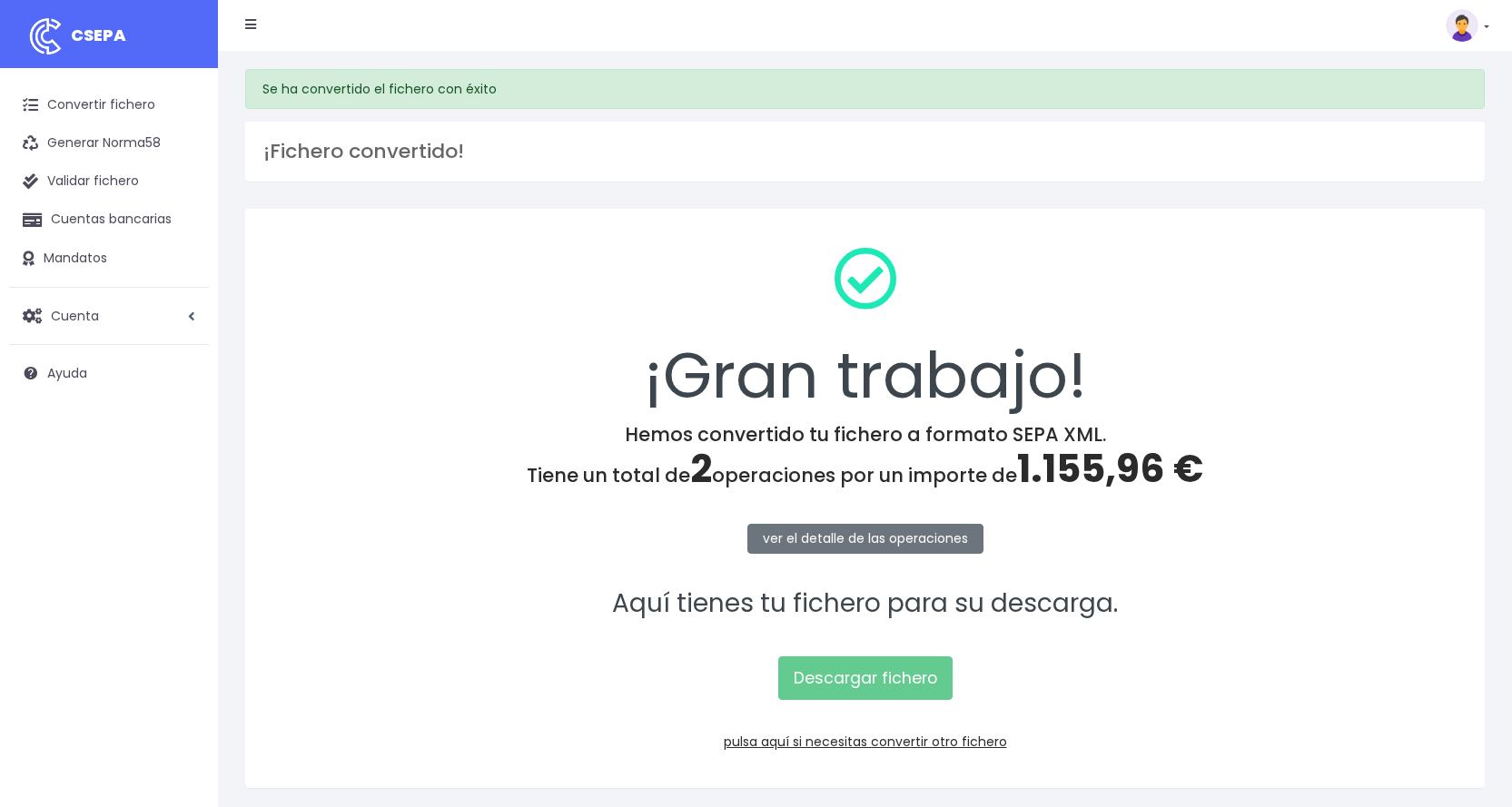 scroll, scrollTop: 0, scrollLeft: 0, axis: both 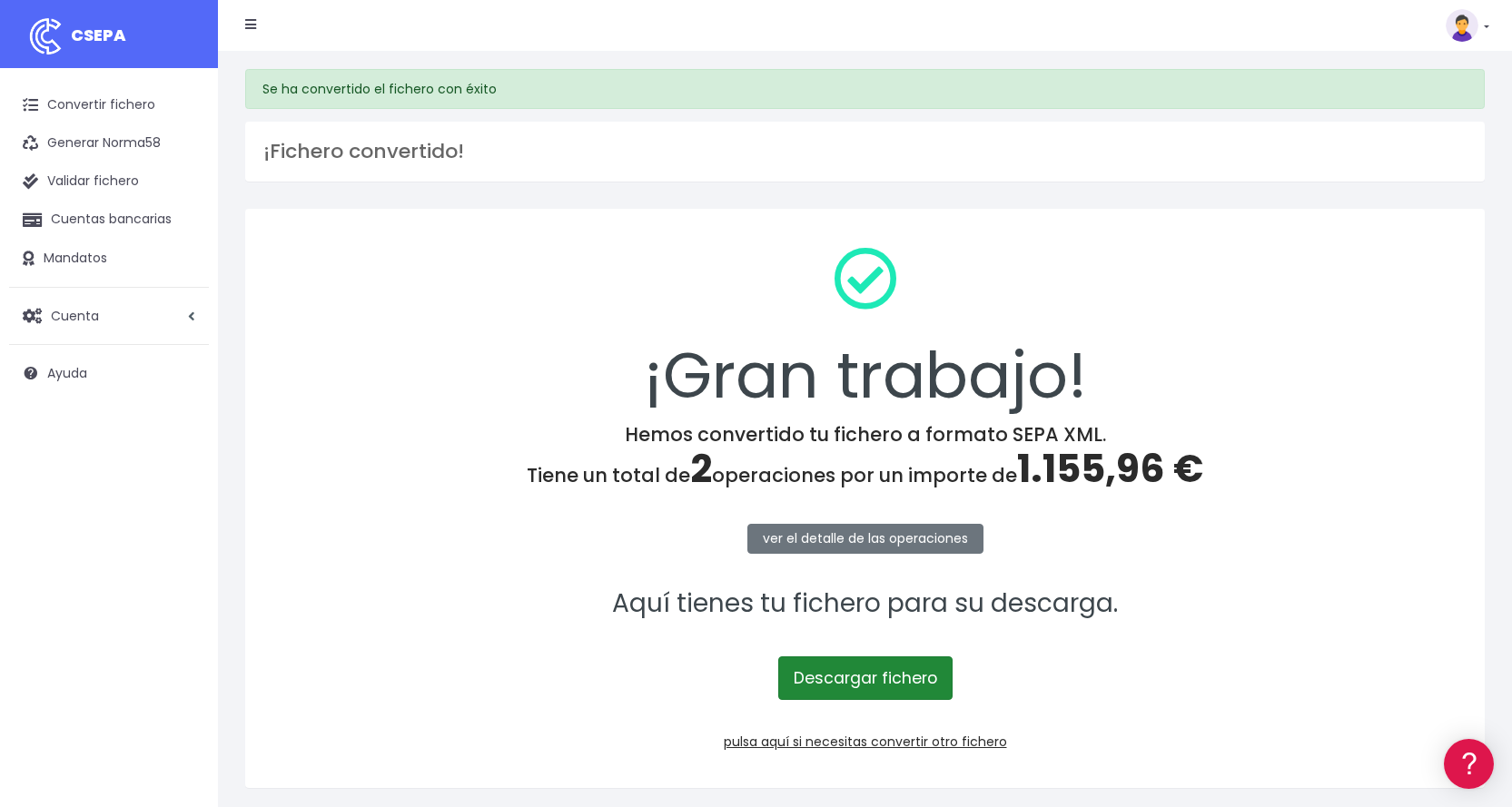 drag, startPoint x: 865, startPoint y: 684, endPoint x: 850, endPoint y: 661, distance: 27.45906 